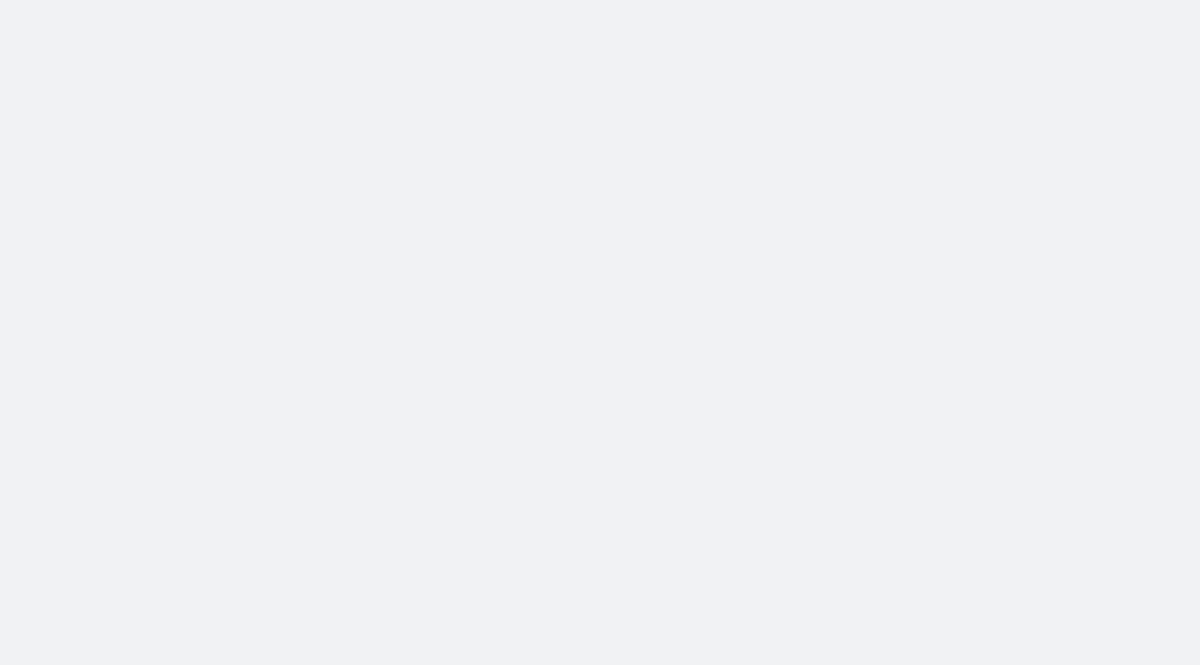 scroll, scrollTop: 0, scrollLeft: 0, axis: both 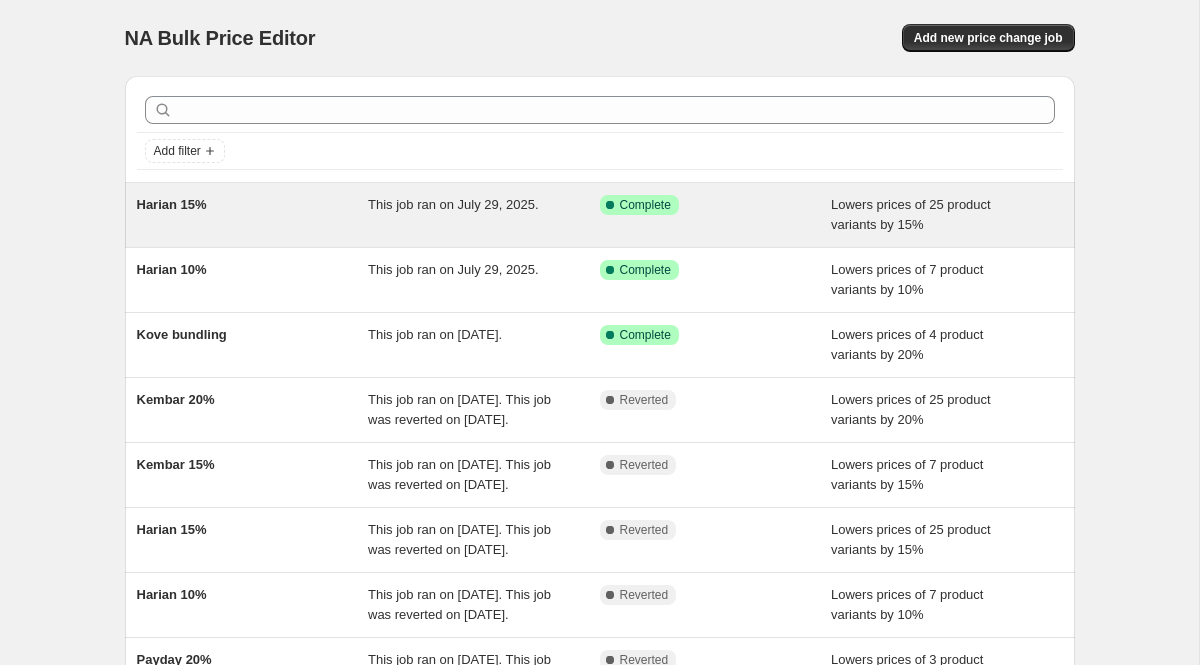 click on "This job ran on July 29, 2025." at bounding box center [453, 204] 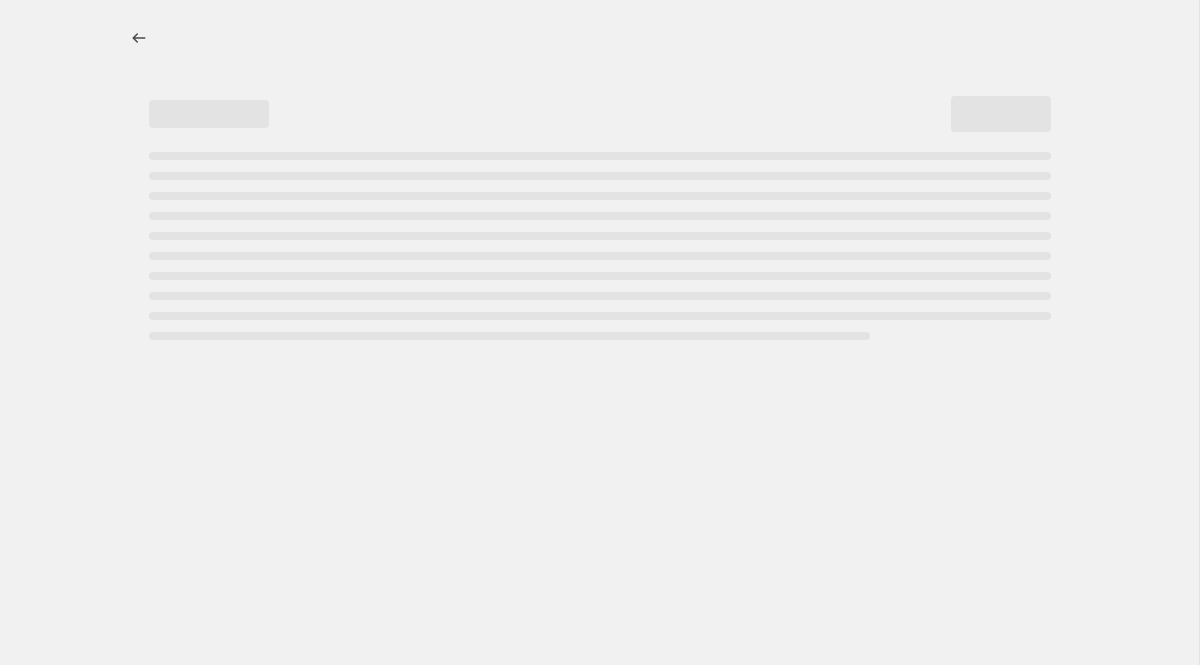 select on "percentage" 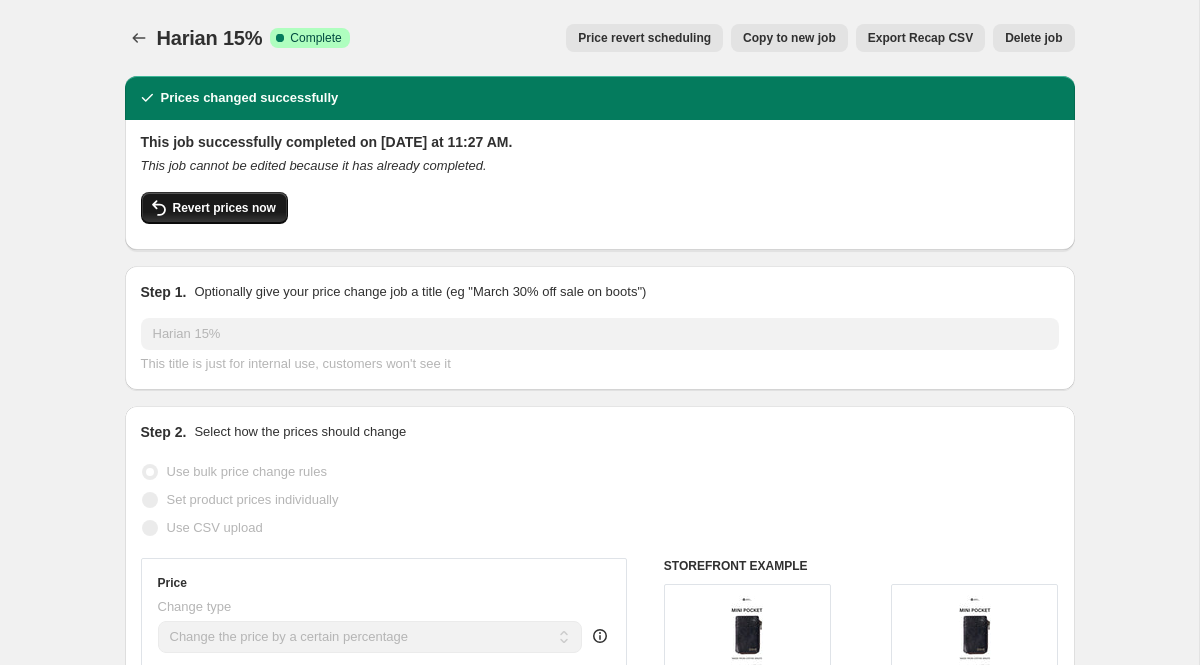 click on "Revert prices now" at bounding box center [224, 208] 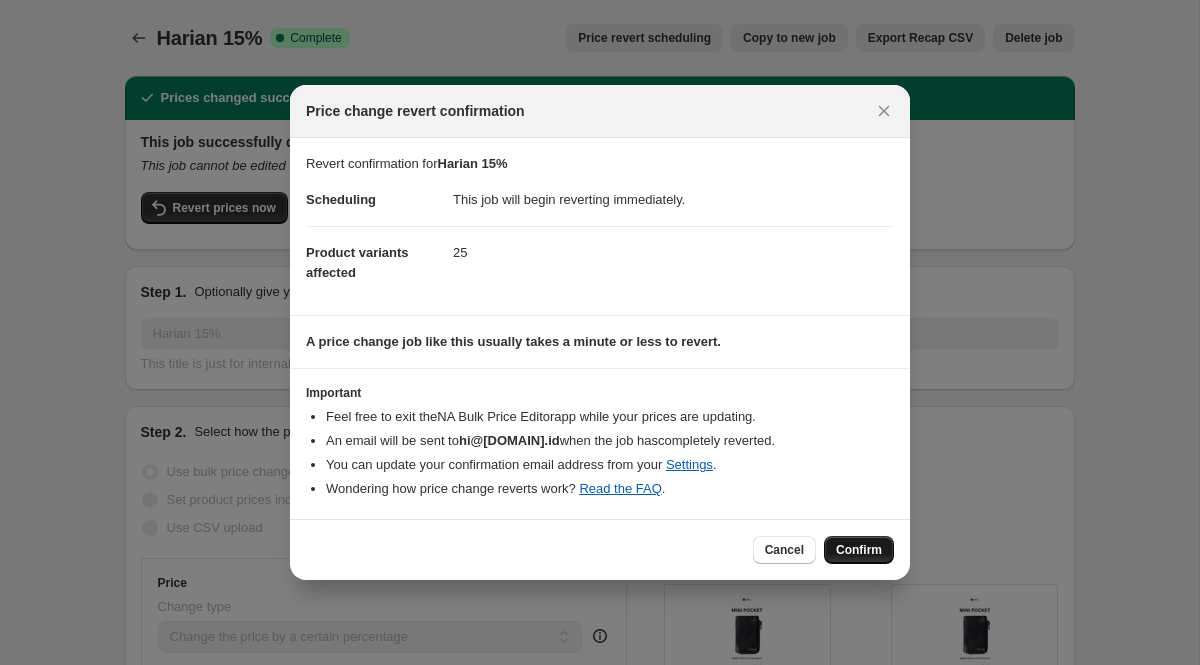 click on "Confirm" at bounding box center (859, 550) 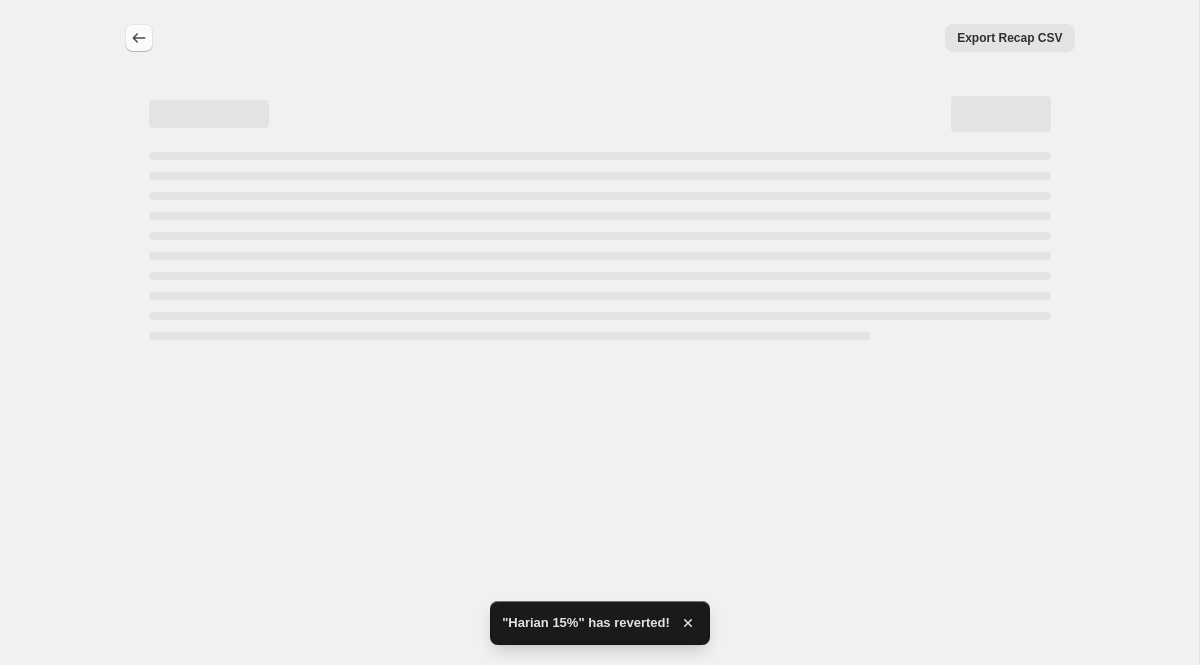 select on "percentage" 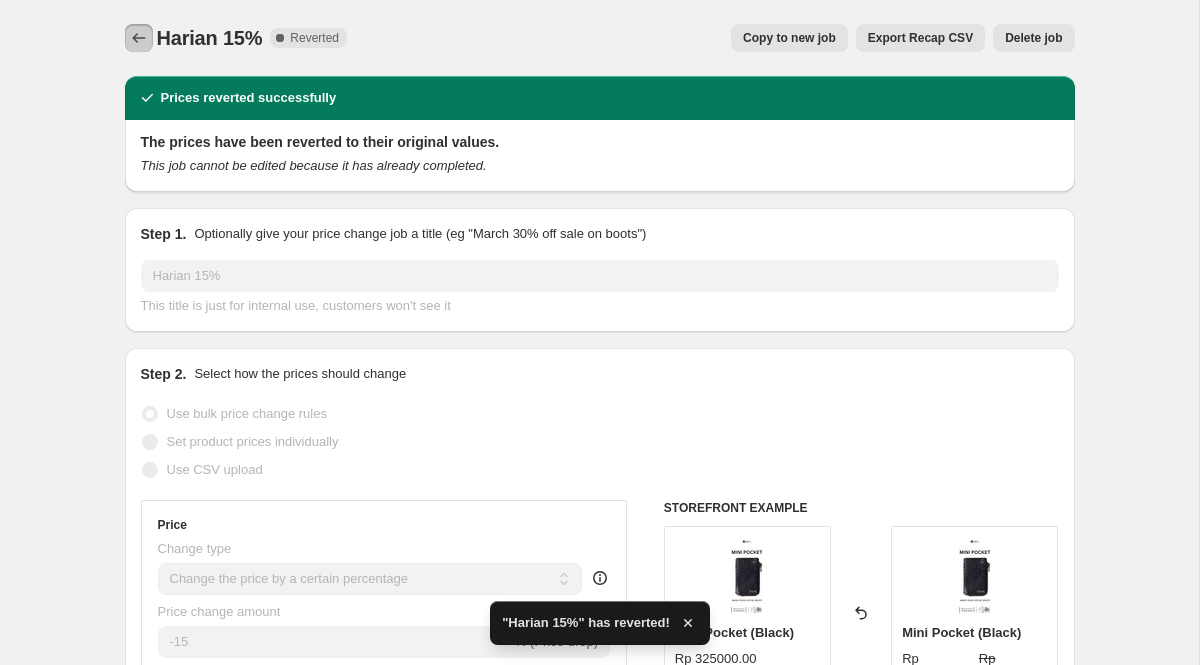 click 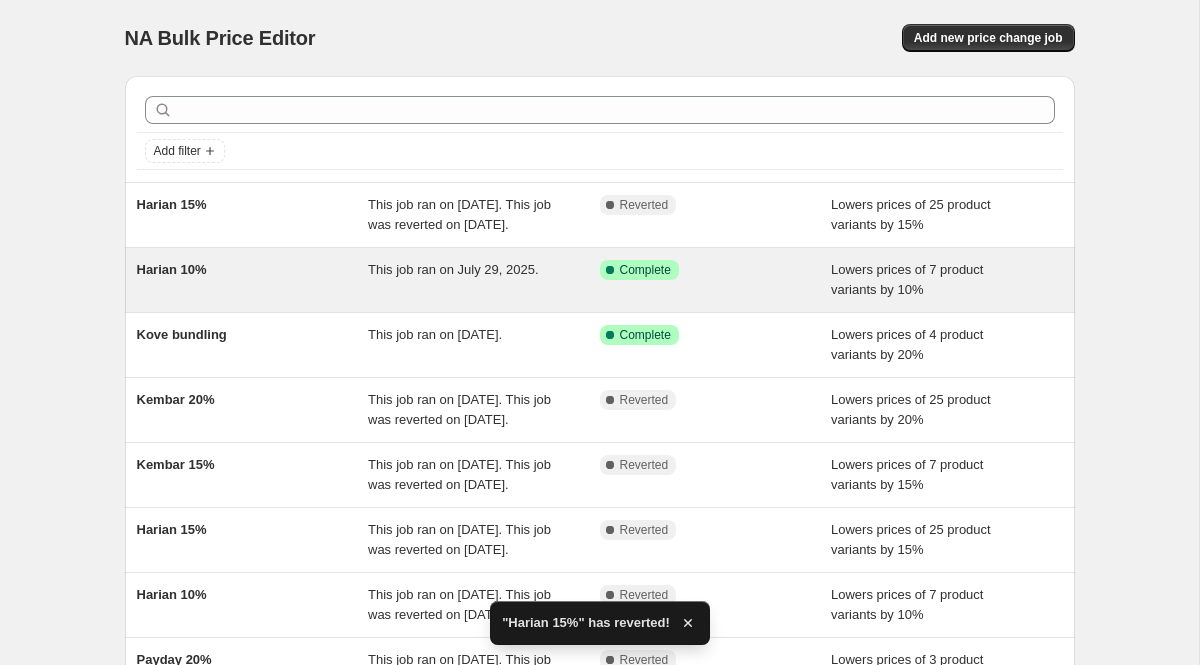 click on "Harian 10% This job ran on [DATE]. Success Complete Complete Lowers prices of 7 product variants by 10%" at bounding box center [600, 280] 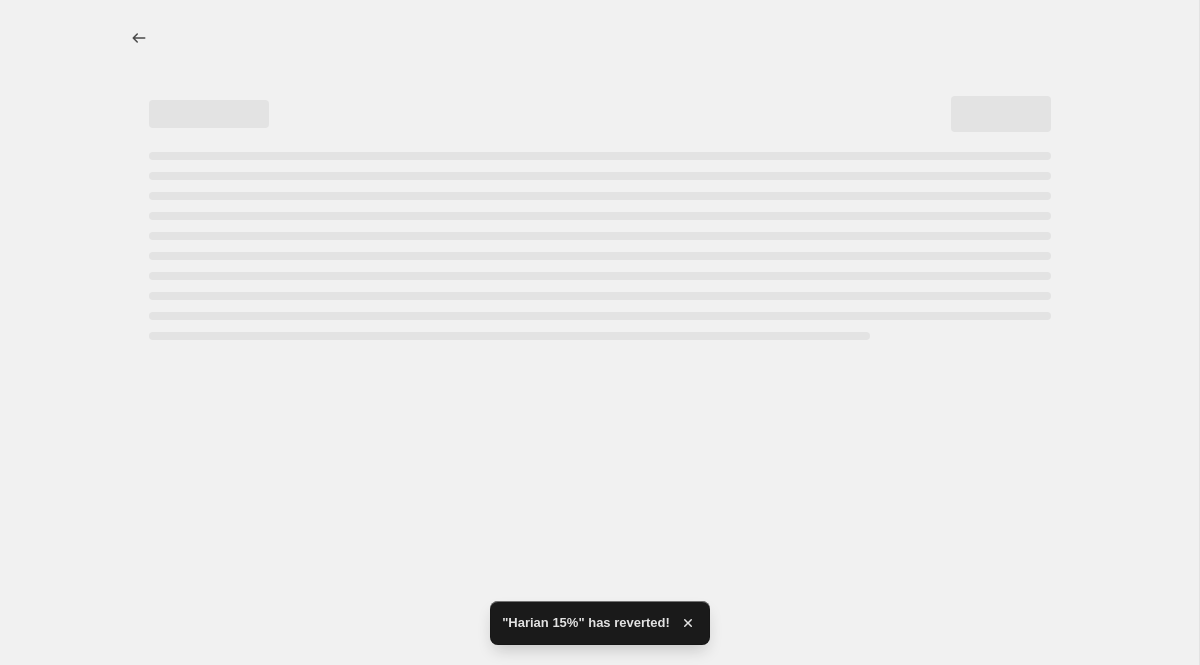 select on "percentage" 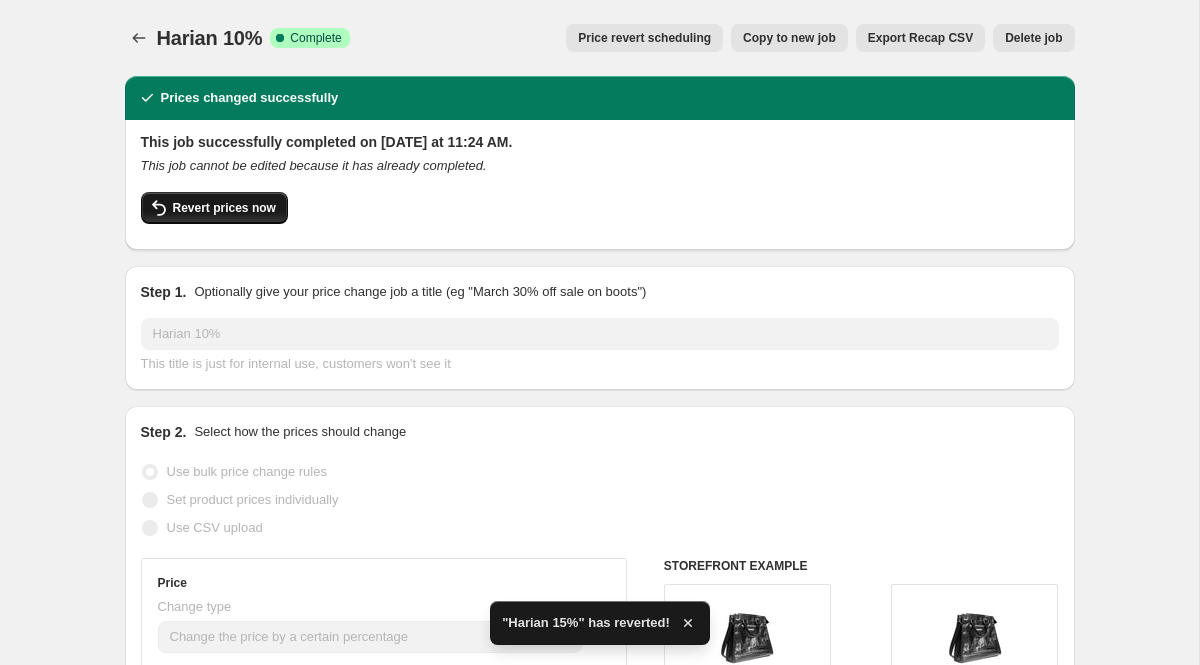 click on "Revert prices now" at bounding box center (214, 208) 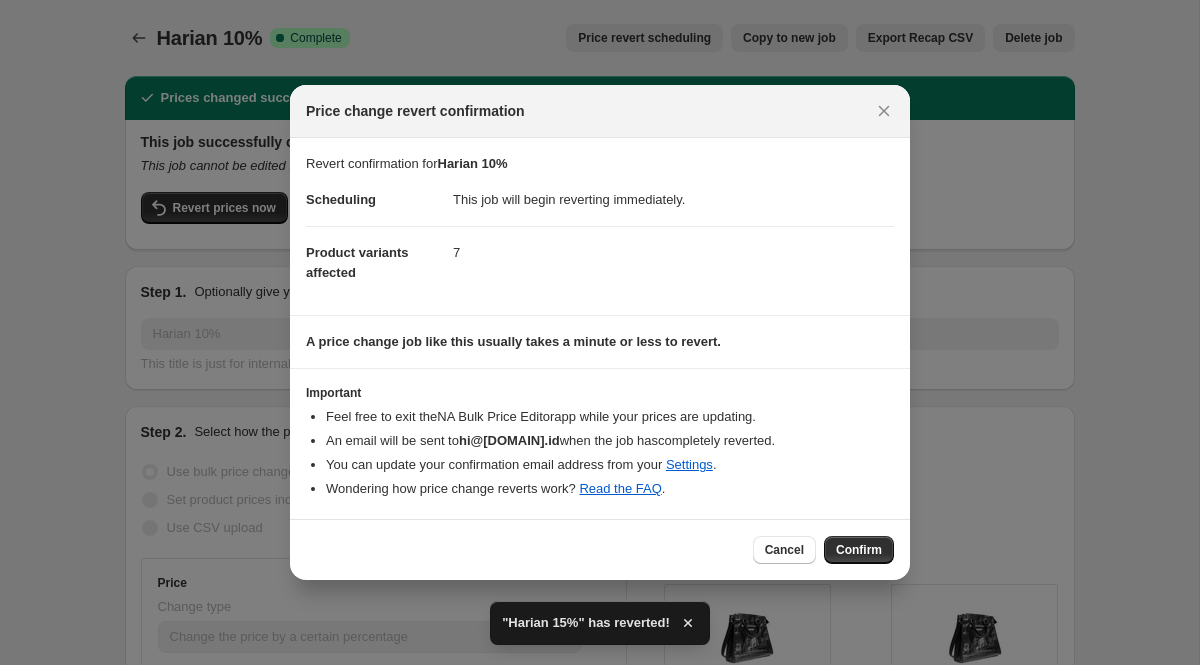 click on "Confirm" at bounding box center (859, 550) 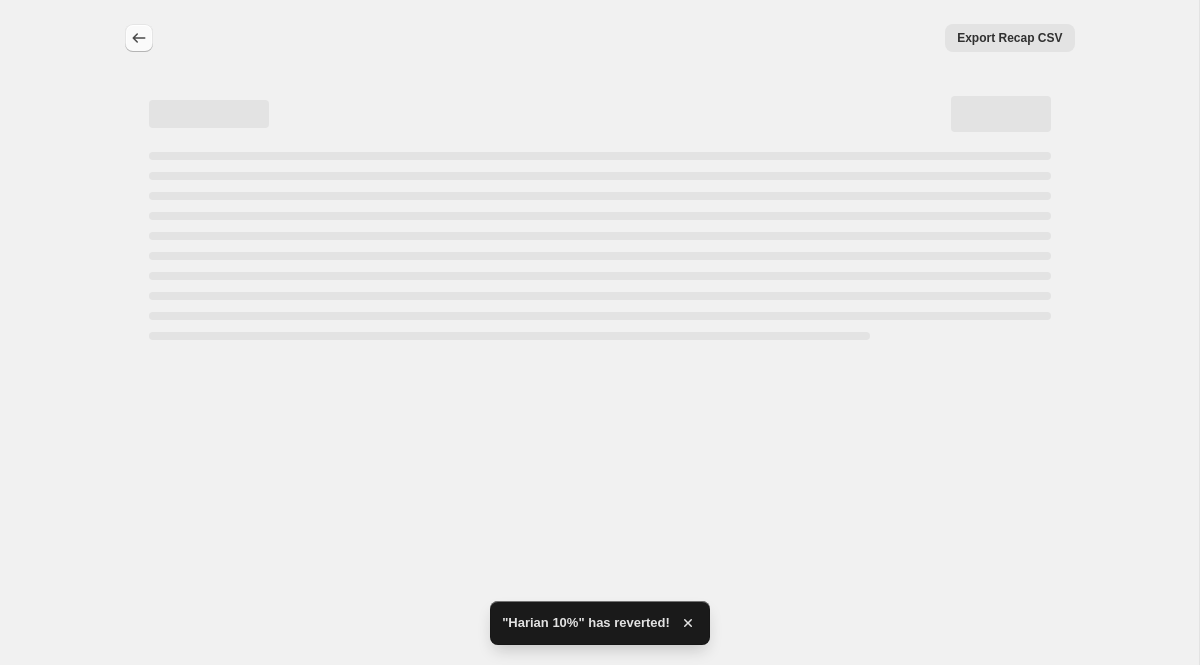 select on "percentage" 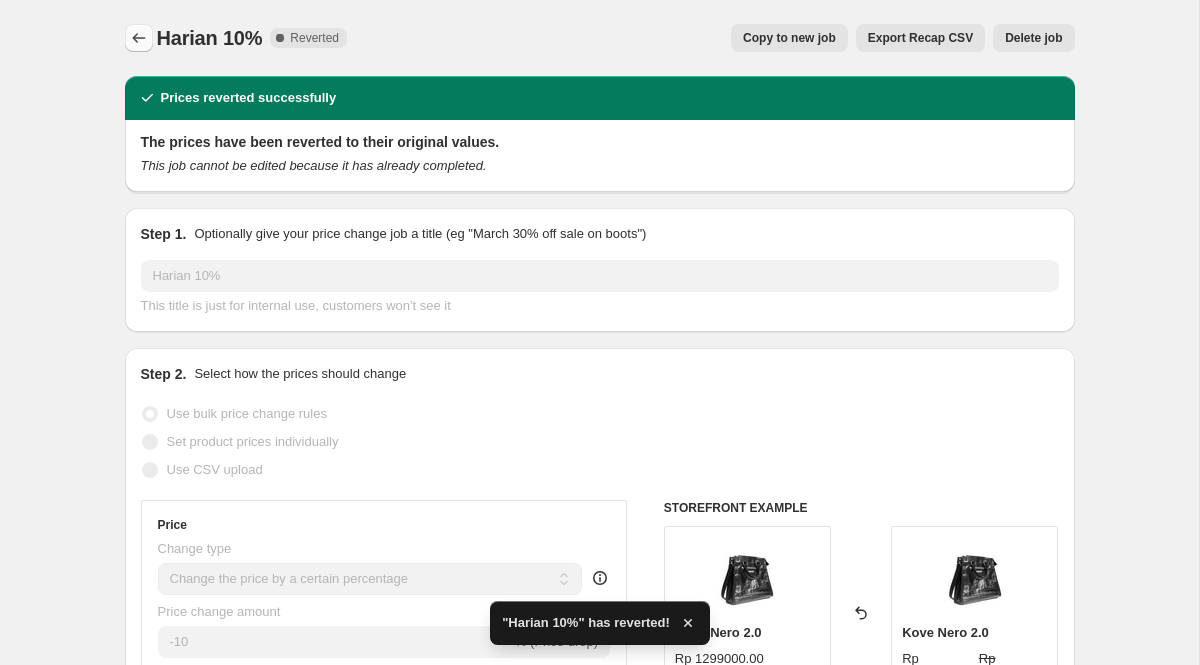 click 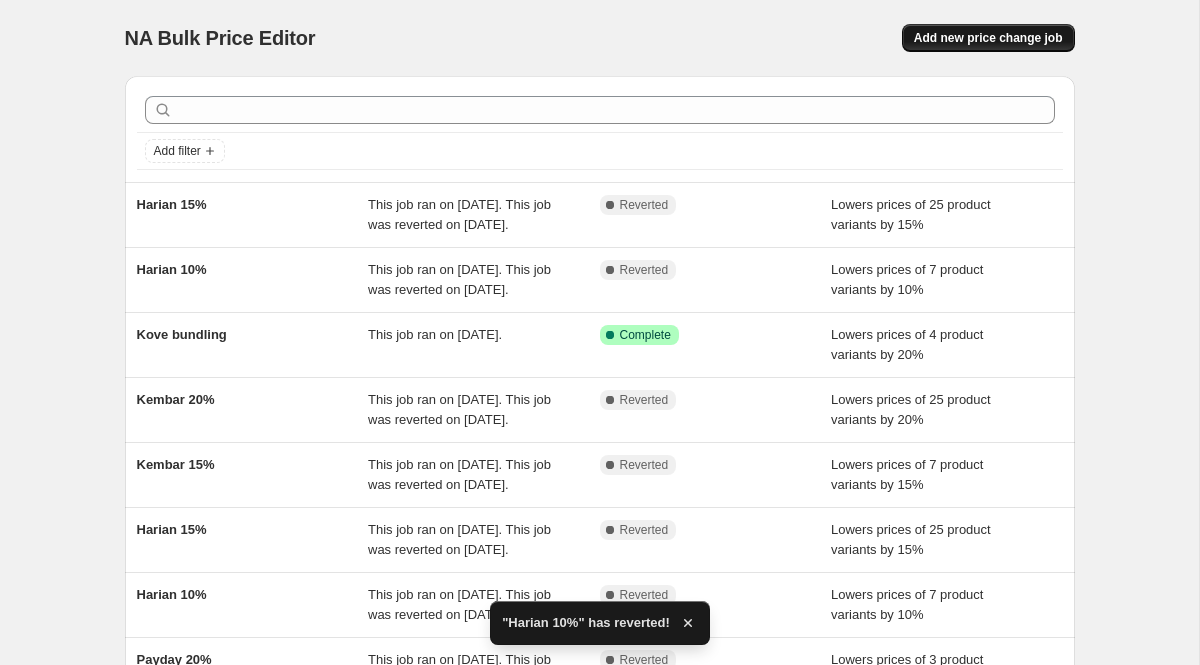 click on "Add new price change job" at bounding box center [988, 38] 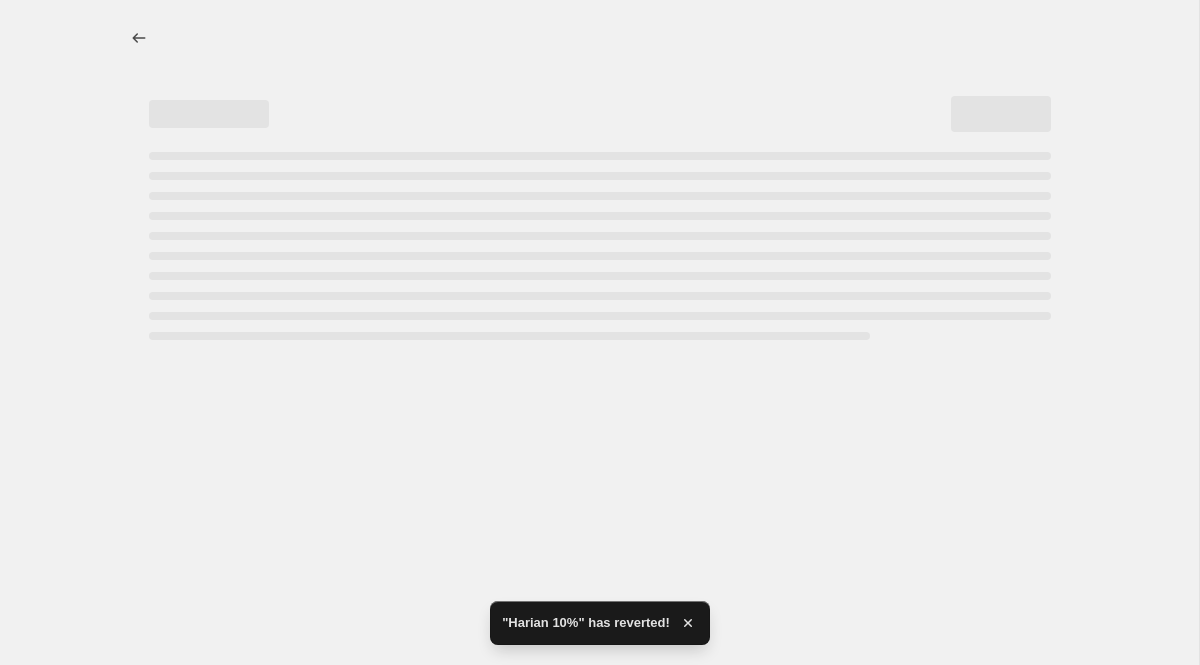 select on "percentage" 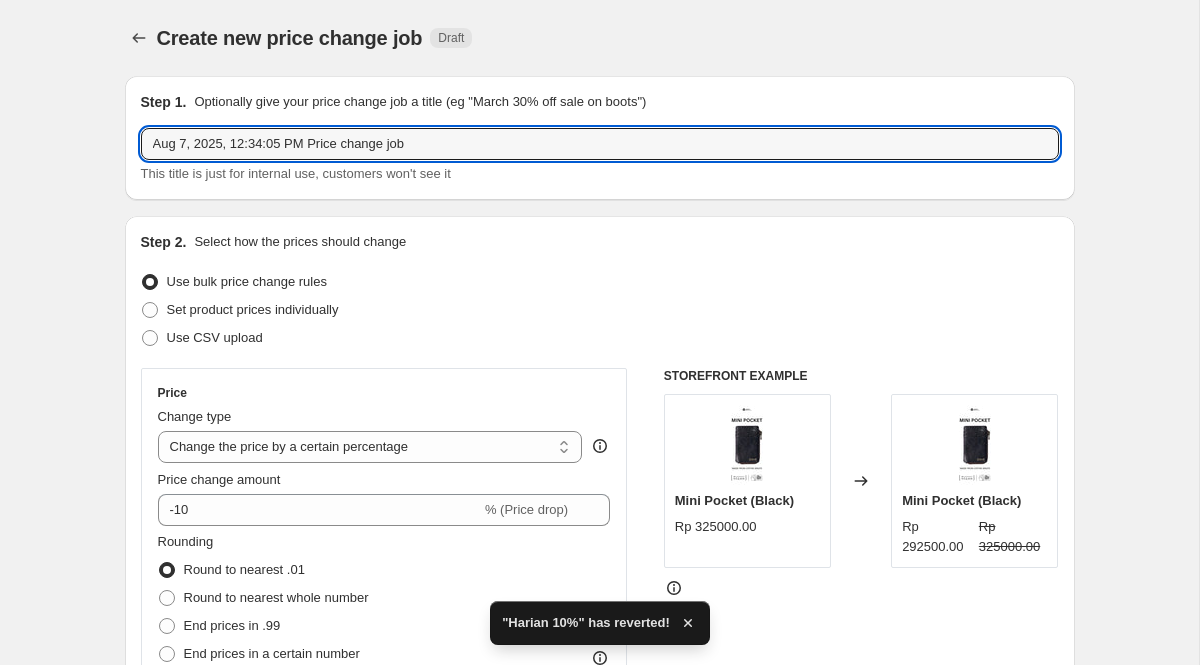 drag, startPoint x: 443, startPoint y: 153, endPoint x: 132, endPoint y: 152, distance: 311.00162 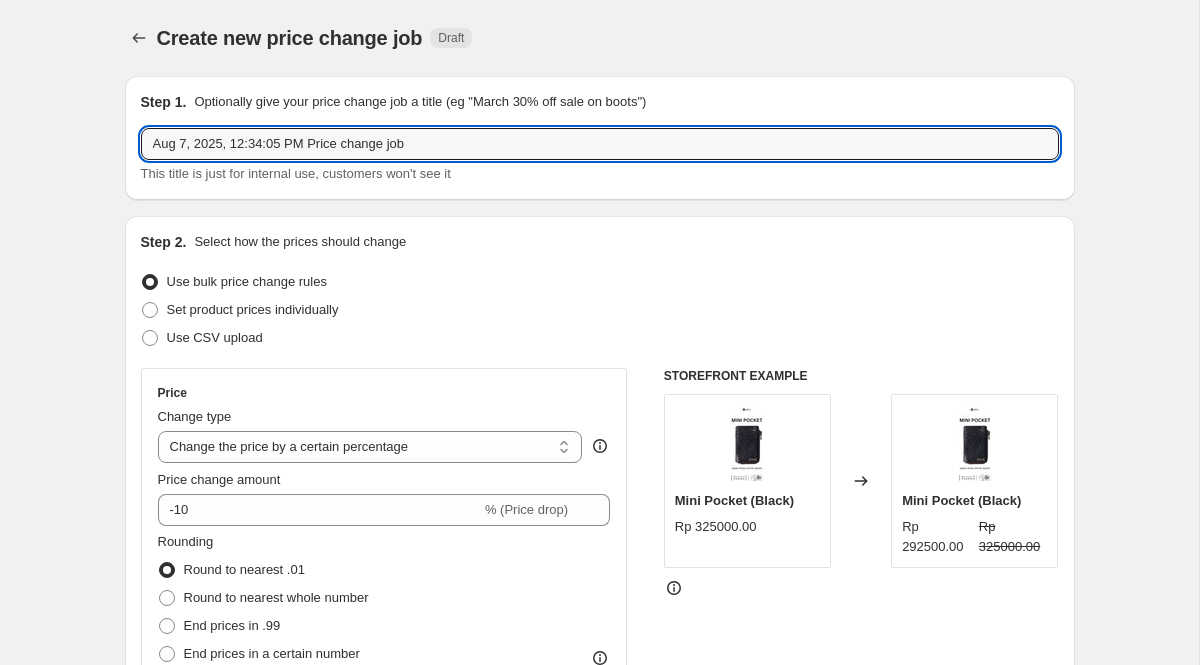 type on "*" 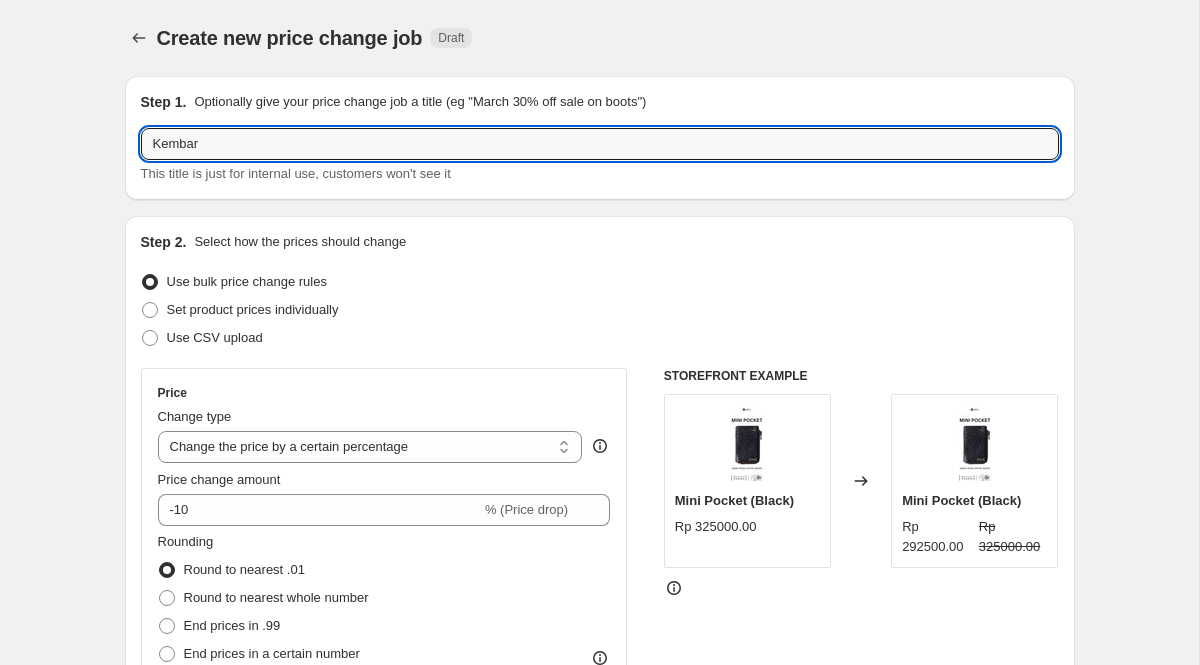 type on "Kembar 15%" 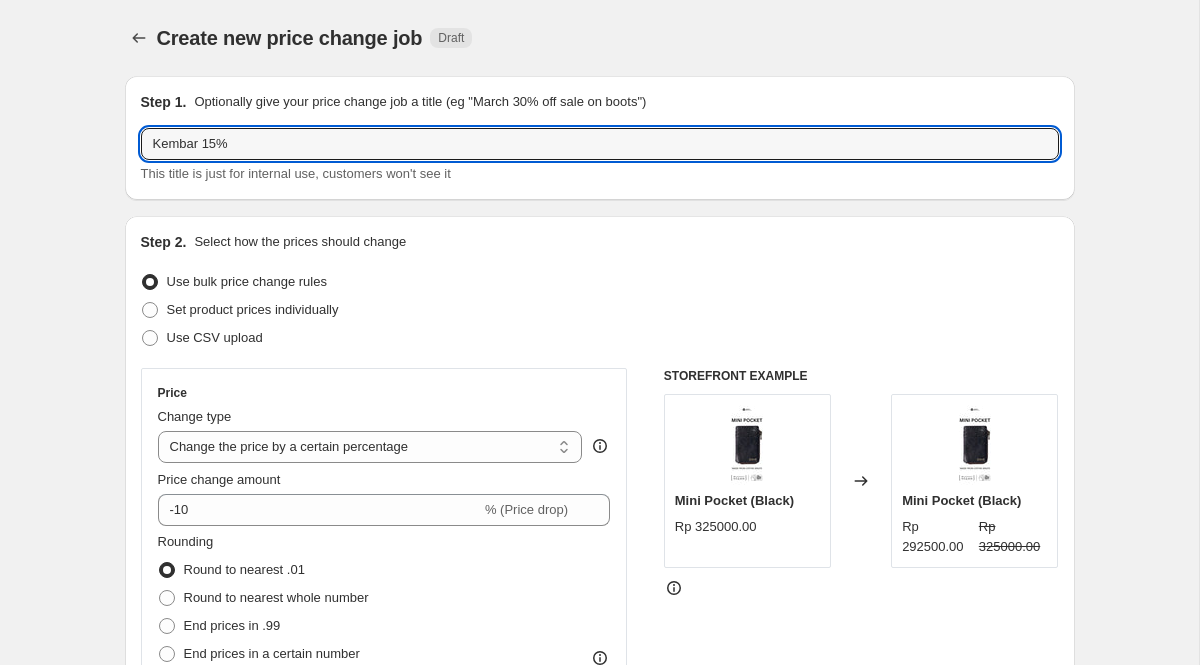 click on "Use CSV upload" at bounding box center [600, 338] 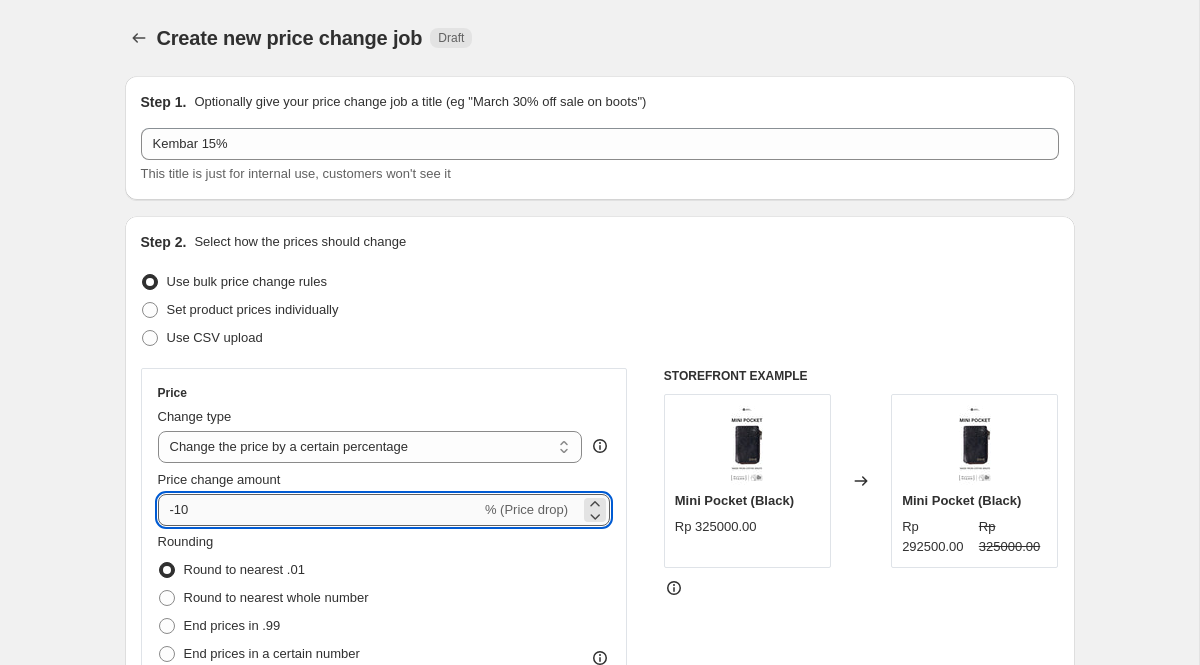 click on "-10" at bounding box center (319, 510) 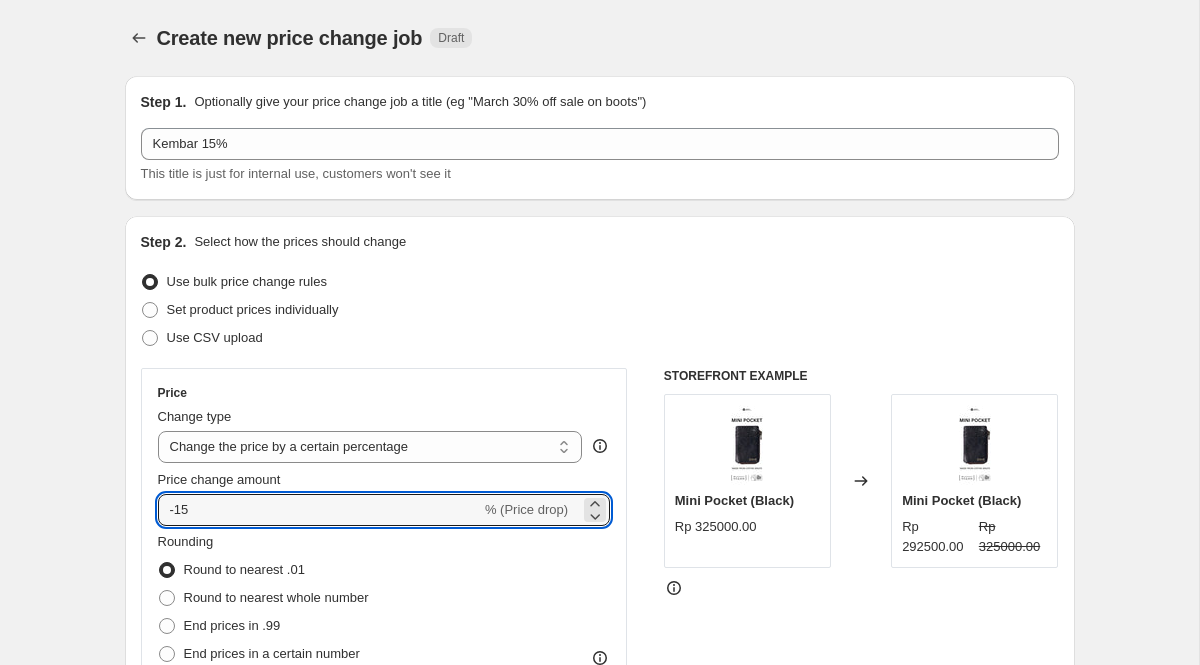type on "-15" 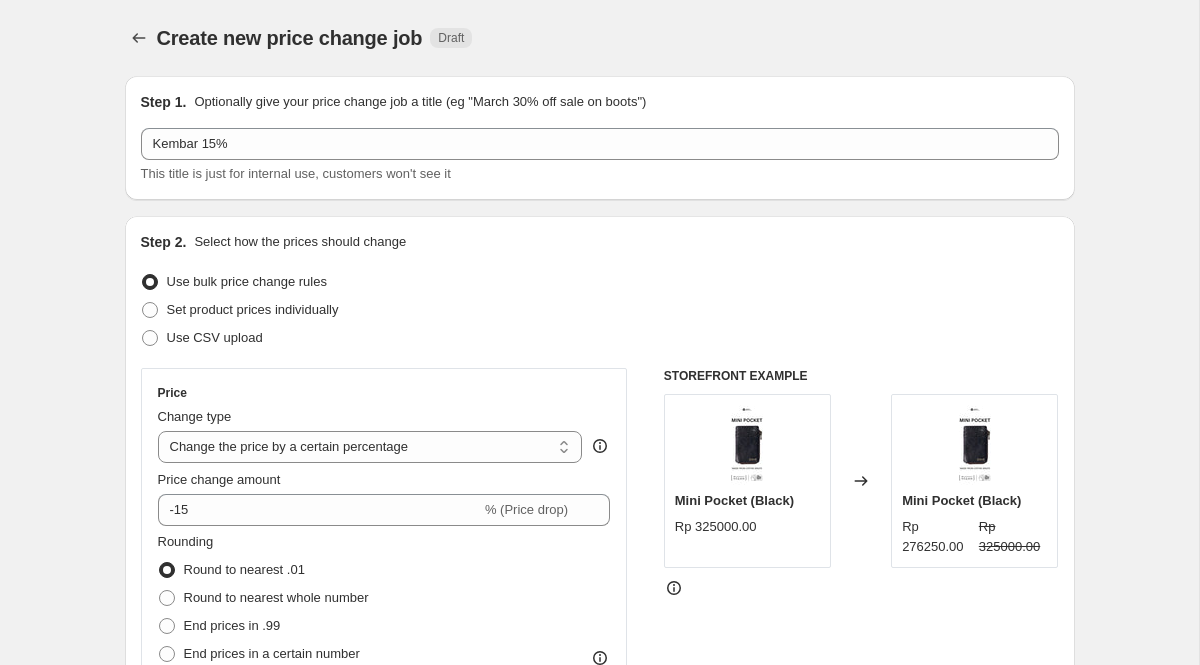 click on "Create new price change job. This page is ready Create new price change job Draft Step 1. Optionally give your price change job a title (eg "March 30% off sale on boots") Kembar 15% This title is just for internal use, customers won't see it Step 2. Select how the prices should change Use bulk price change rules Set product prices individually Use CSV upload Price Change type Change the price to a certain amount Change the price by a certain amount Change the price by a certain percentage Change the price to the current compare at price (price before sale) Change the price by a certain amount relative to the compare at price Change the price by a certain percentage relative to the price Don't change the price Change the price by a certain percentage relative to the cost per item Change price to certain cost margin Change the price by a certain percentage Price change amount -15 % (Price drop) Rounding Round to nearest .01 Round to nearest whole number End prices in .99 Compare at price Change type" at bounding box center (599, 999) 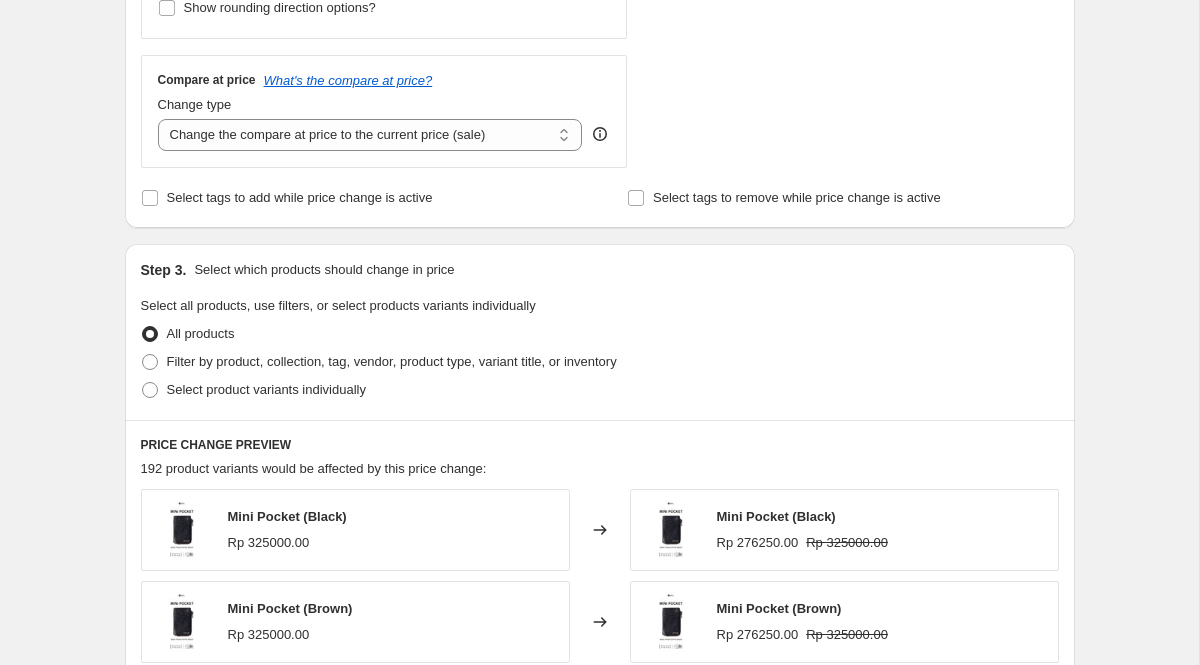scroll, scrollTop: 692, scrollLeft: 0, axis: vertical 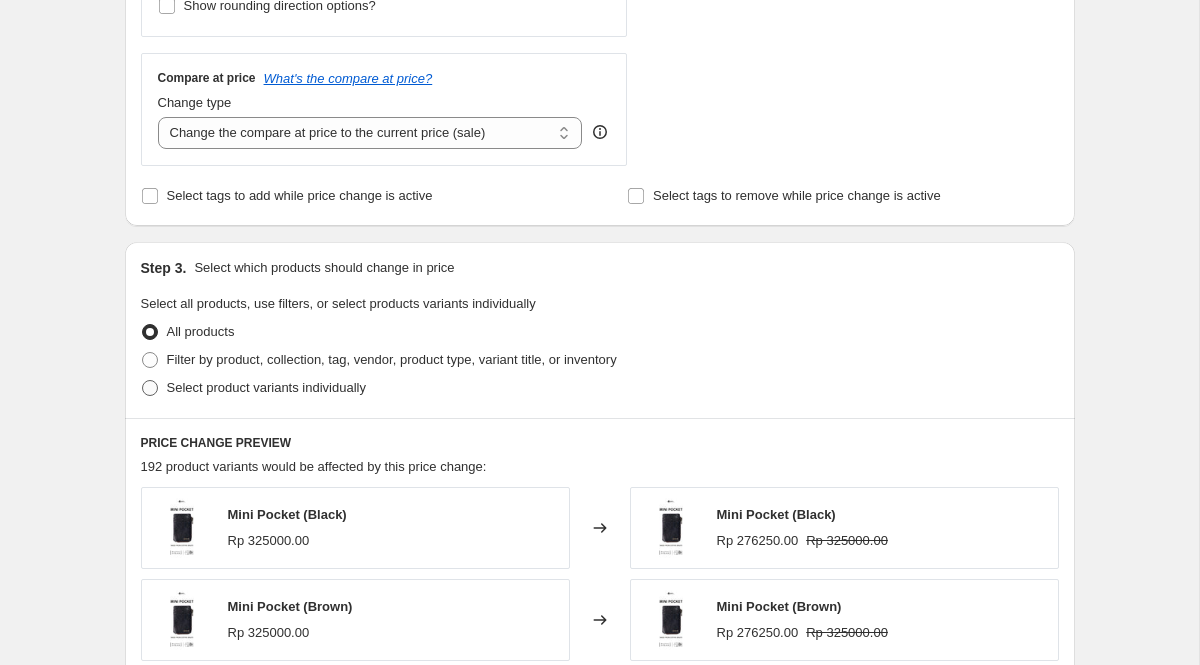 click on "Select product variants individually" at bounding box center [266, 387] 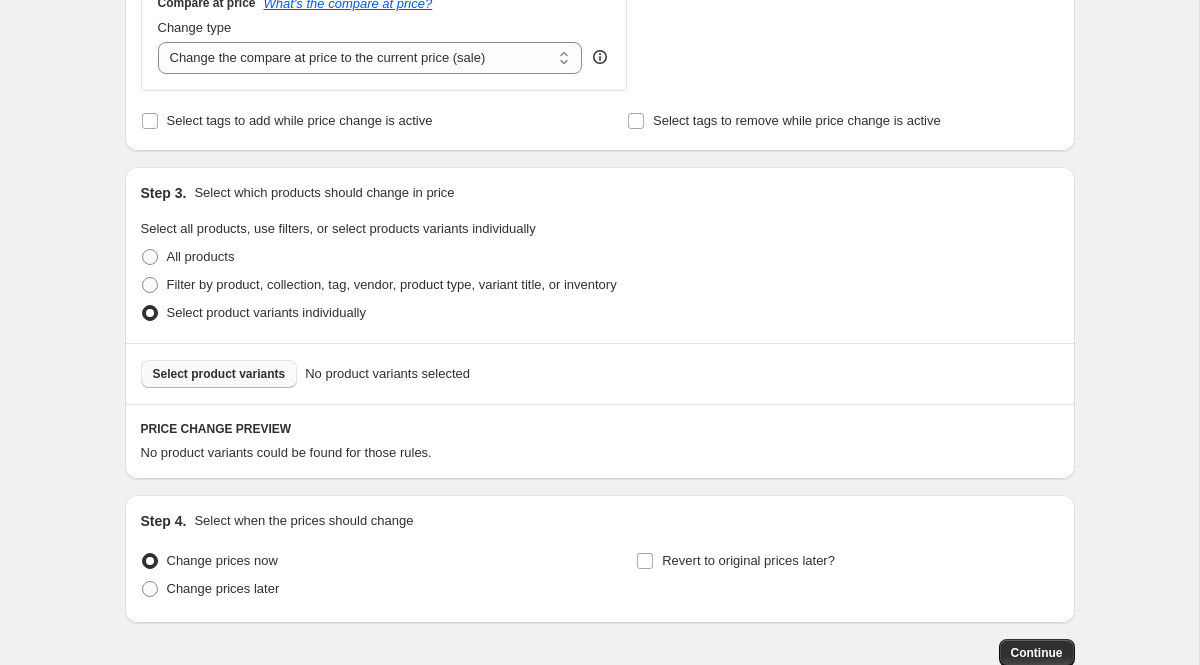 scroll, scrollTop: 788, scrollLeft: 0, axis: vertical 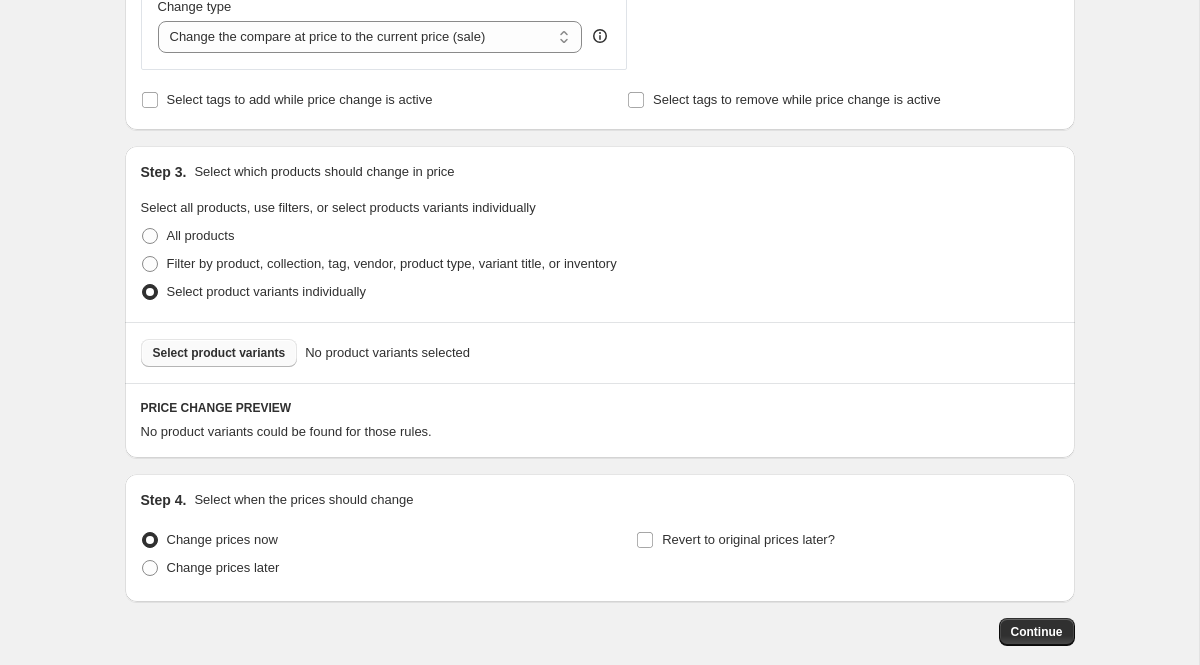 click on "Select product variants" at bounding box center (219, 353) 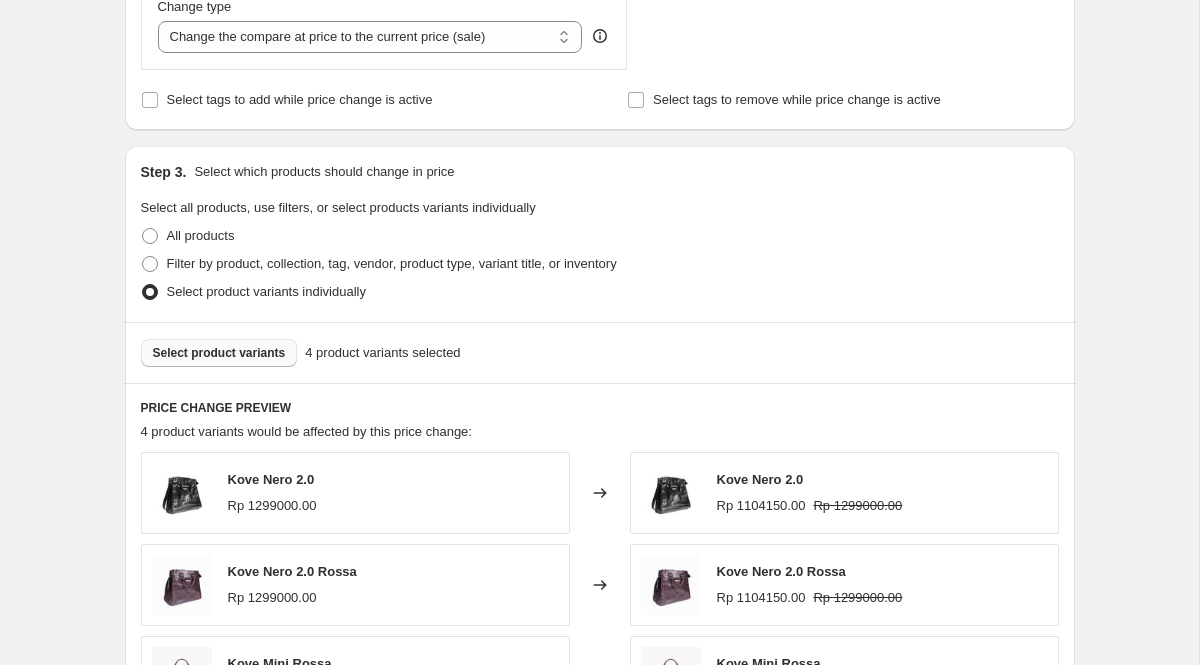 click on "Select product variants" at bounding box center [219, 353] 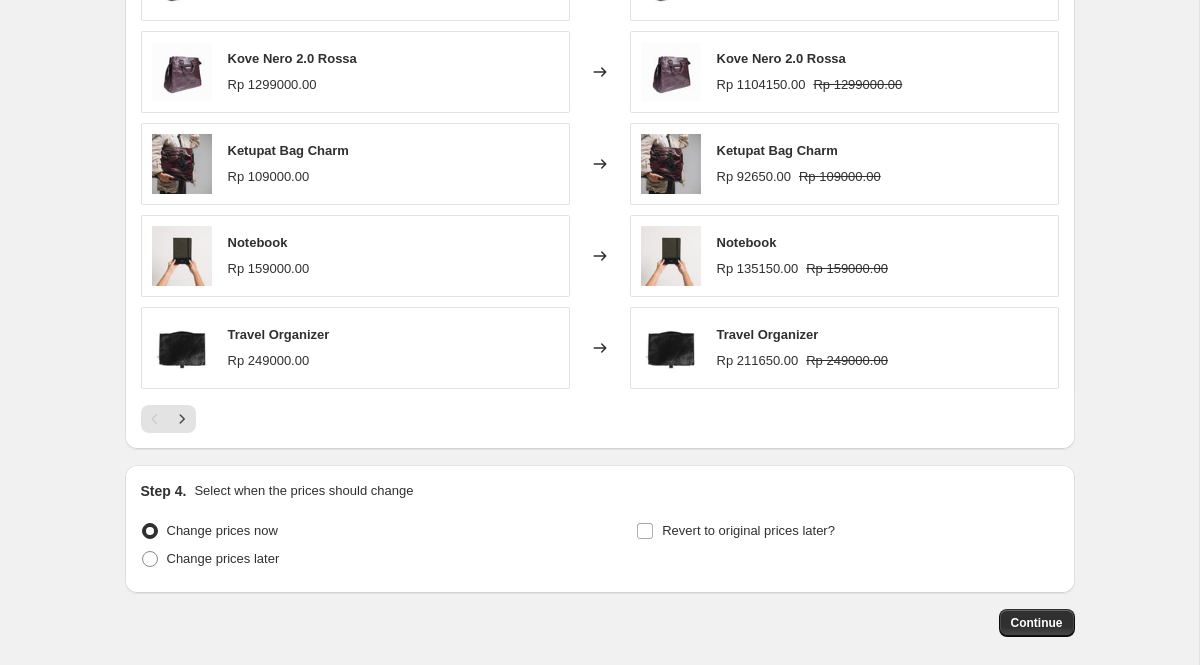 scroll, scrollTop: 1395, scrollLeft: 0, axis: vertical 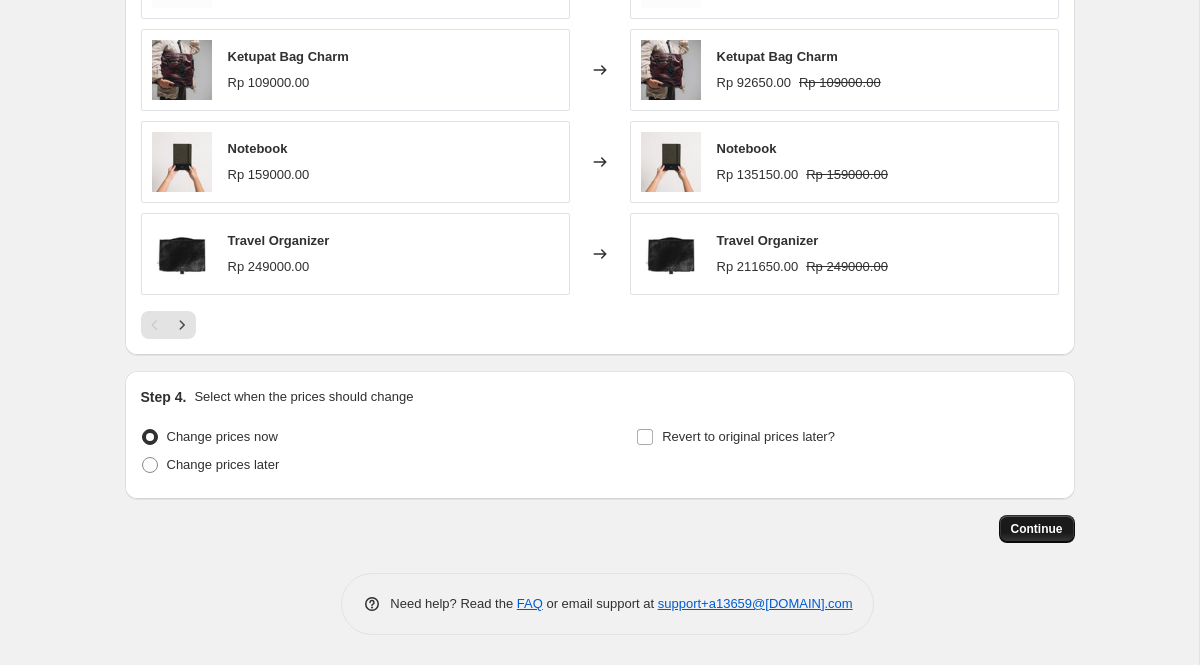 click on "Continue" at bounding box center [1037, 529] 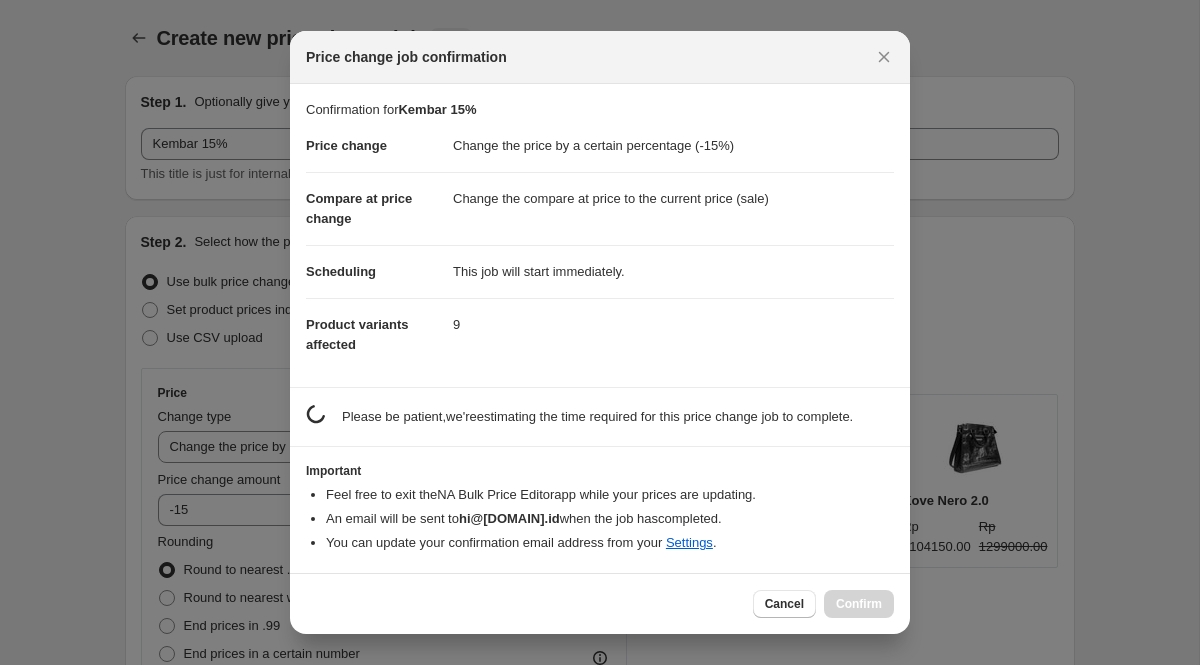 scroll, scrollTop: 0, scrollLeft: 0, axis: both 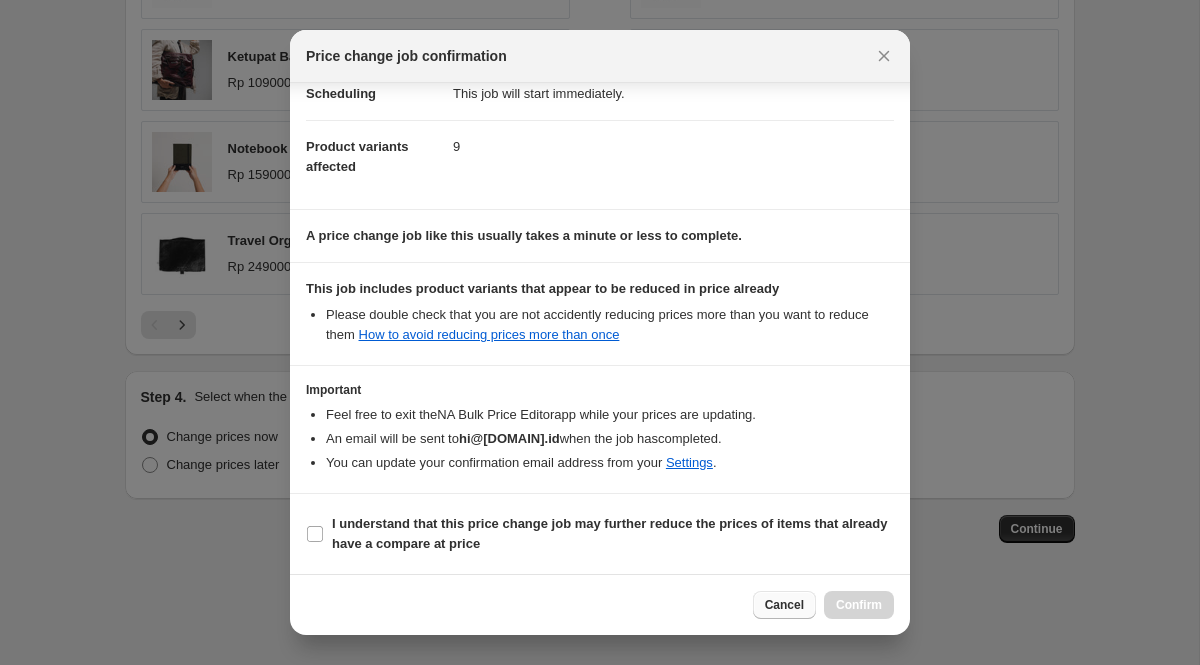 click on "Cancel" at bounding box center [784, 605] 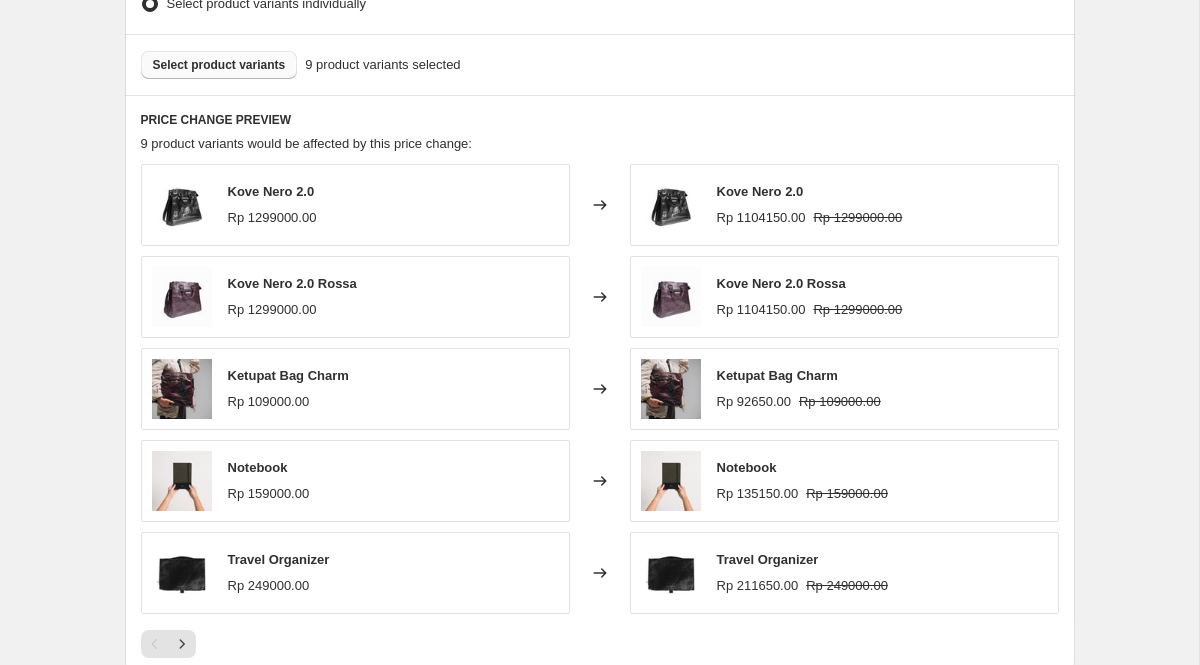 scroll, scrollTop: 1113, scrollLeft: 0, axis: vertical 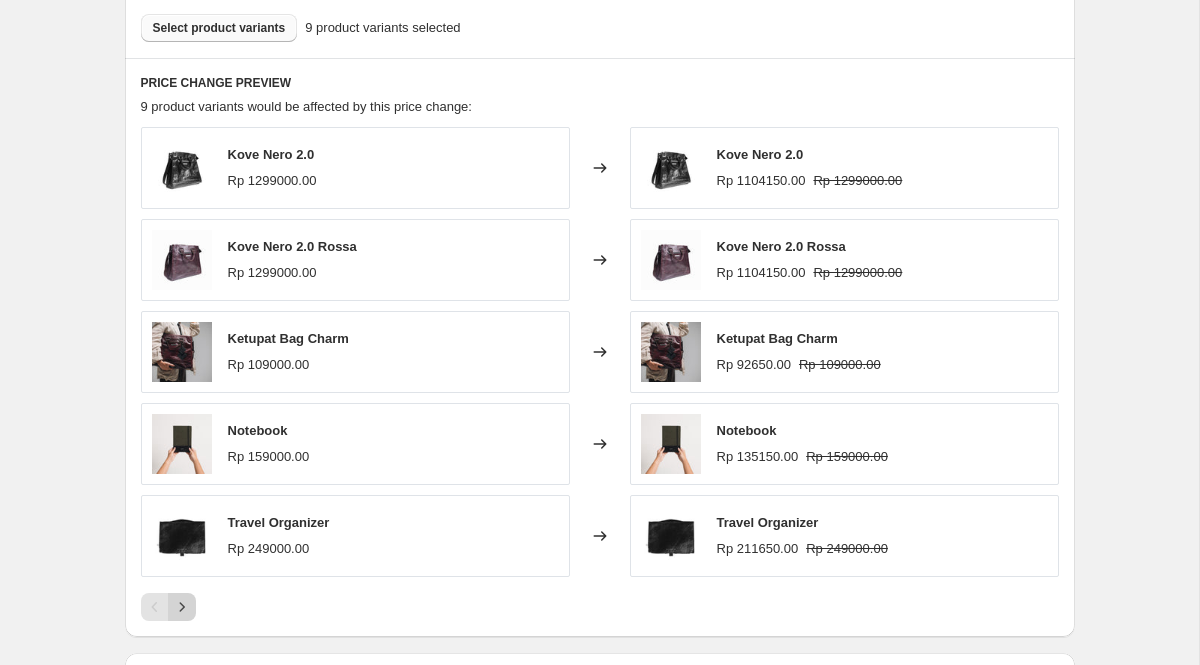 click at bounding box center (182, 607) 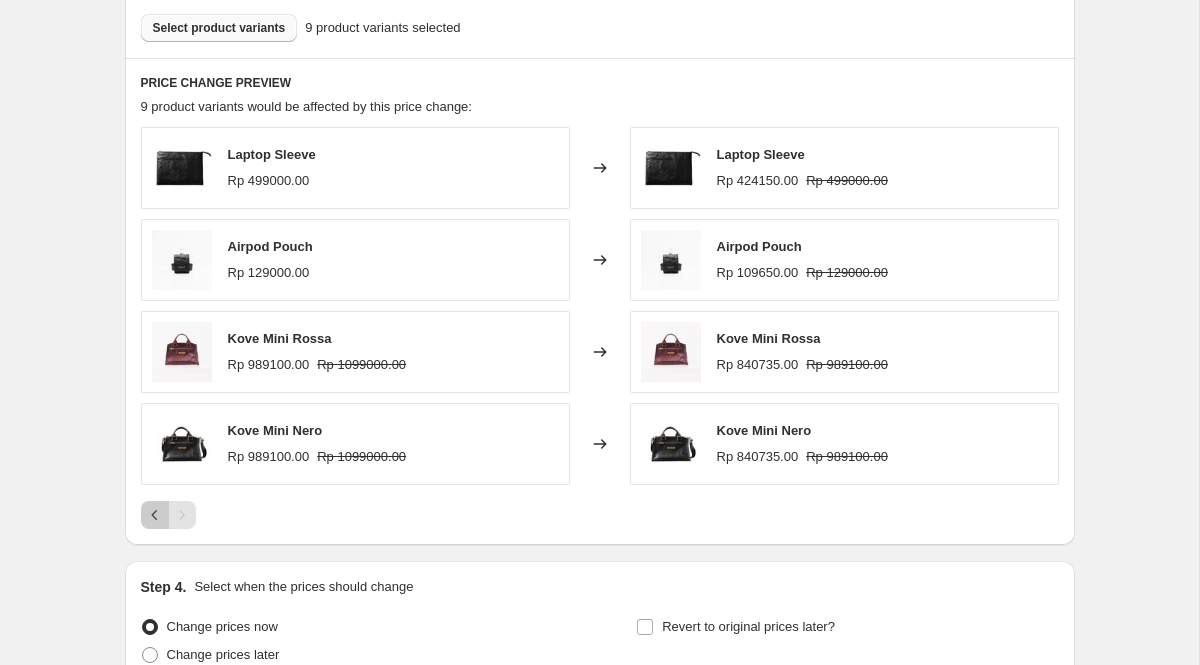 click 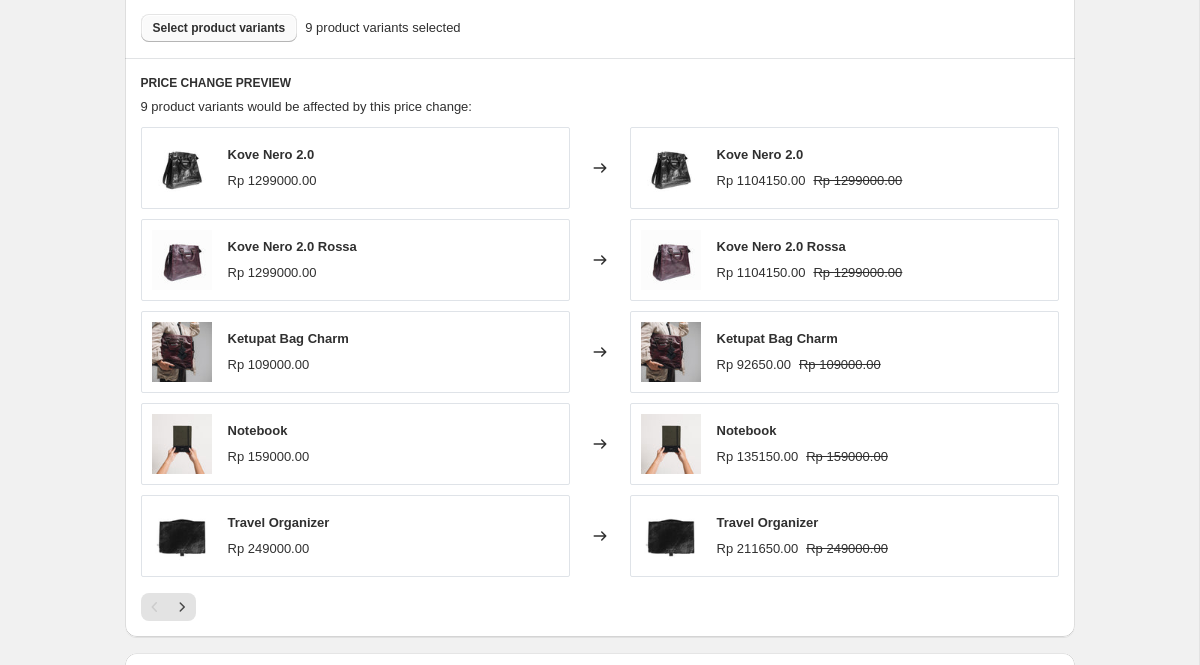 click on "Select product variants" at bounding box center (219, 28) 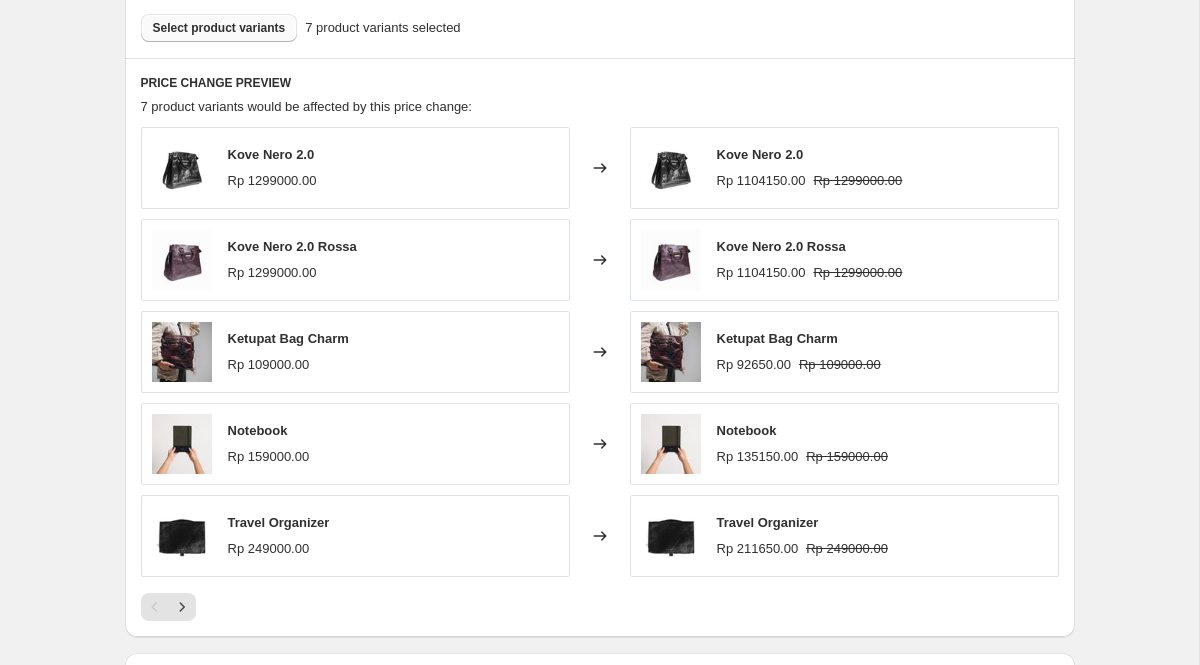 scroll, scrollTop: 1395, scrollLeft: 0, axis: vertical 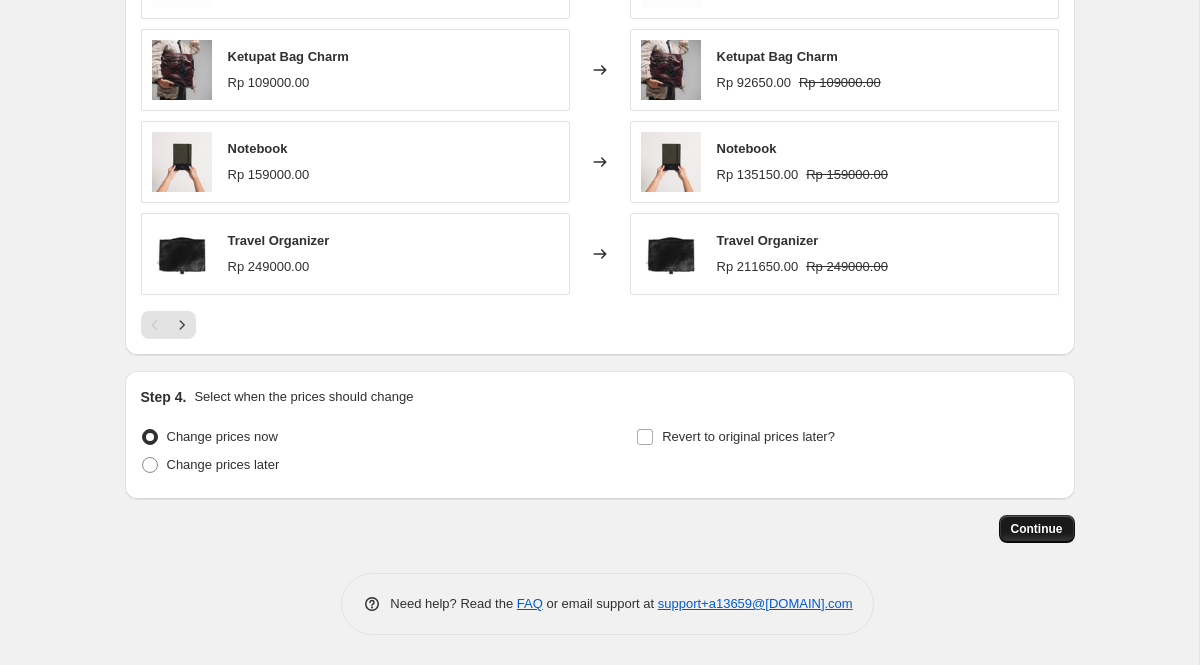 click on "Continue" at bounding box center (1037, 529) 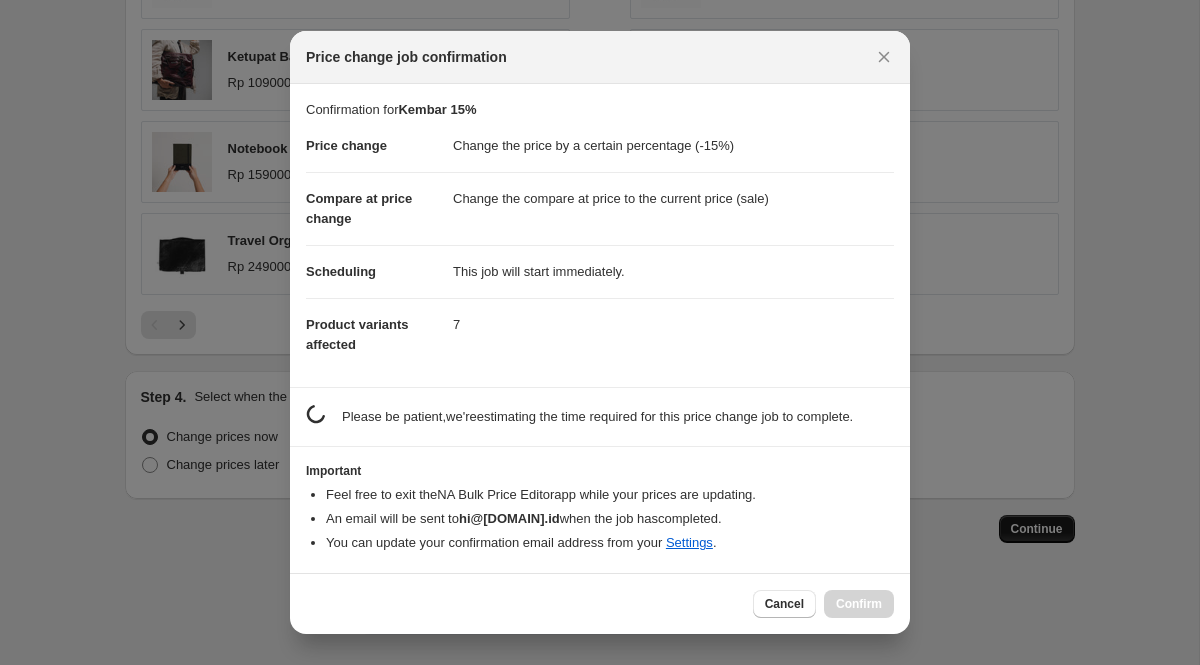 scroll, scrollTop: 0, scrollLeft: 0, axis: both 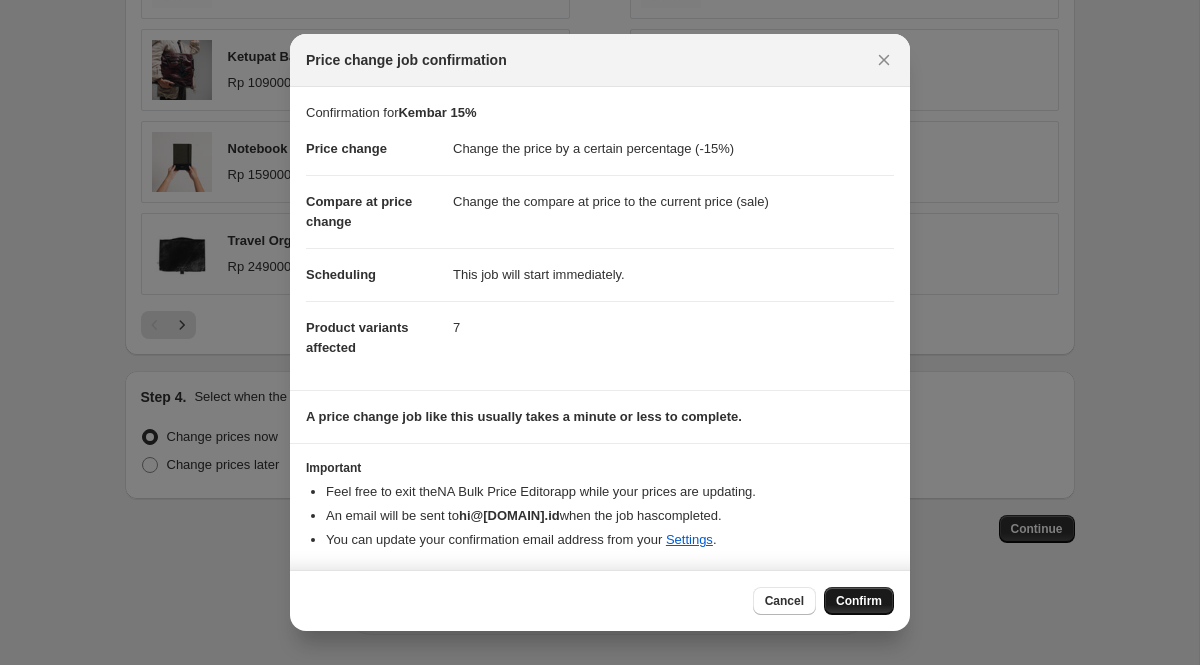 click on "Confirm" at bounding box center (859, 601) 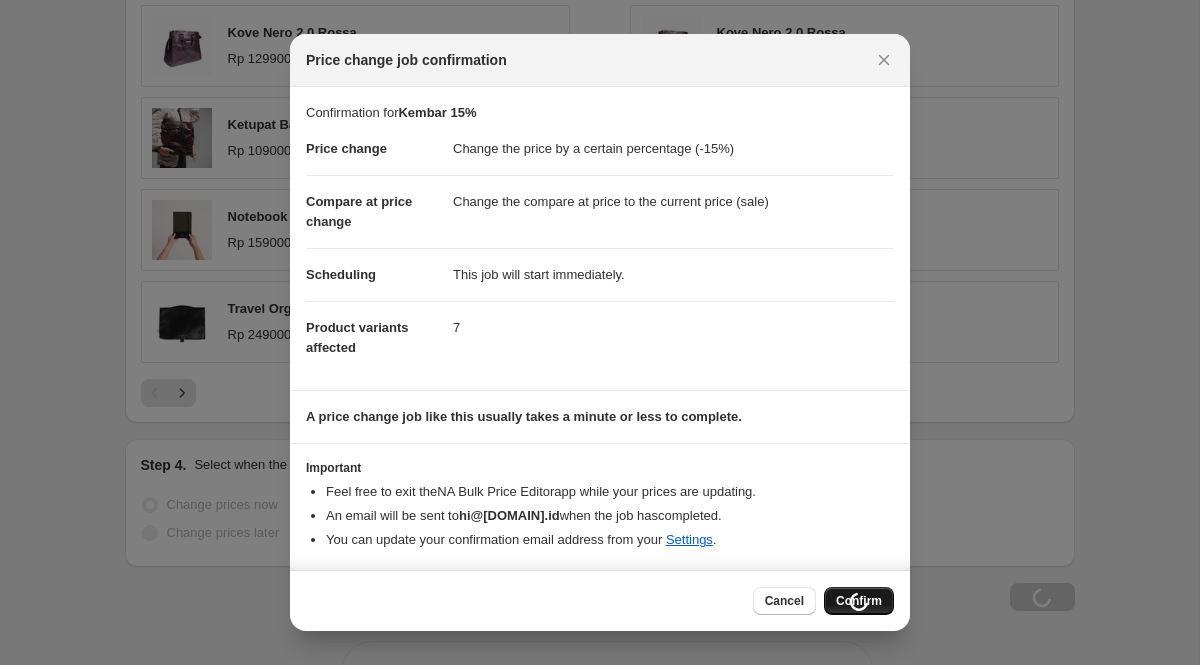 scroll, scrollTop: 1463, scrollLeft: 0, axis: vertical 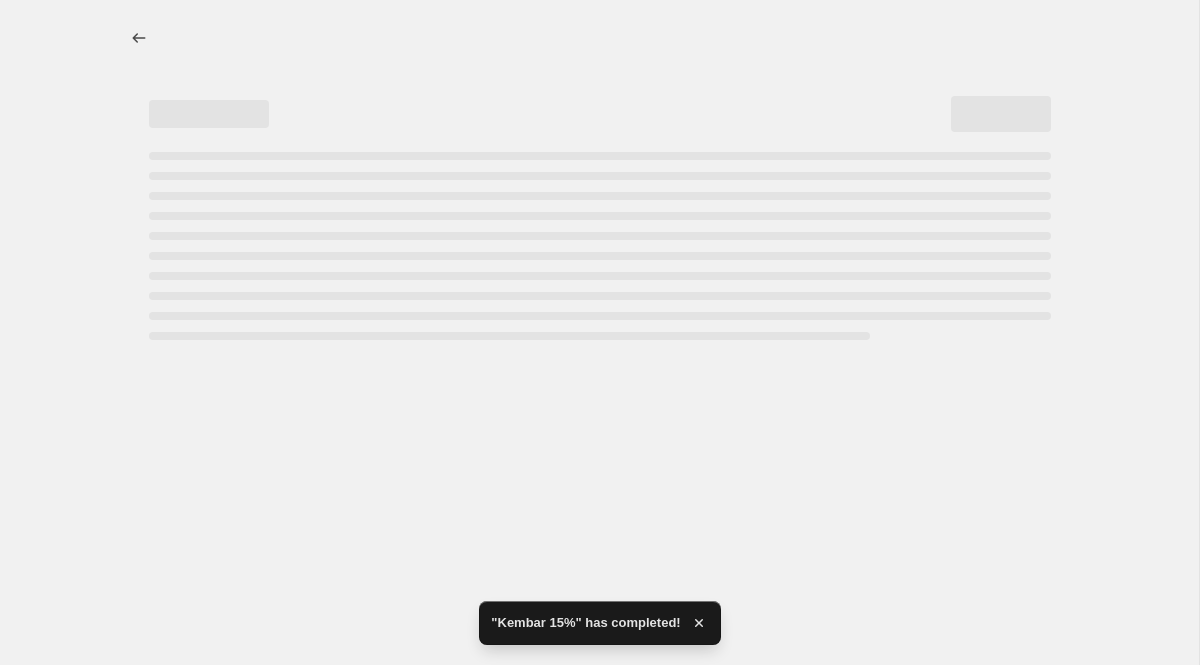 select on "percentage" 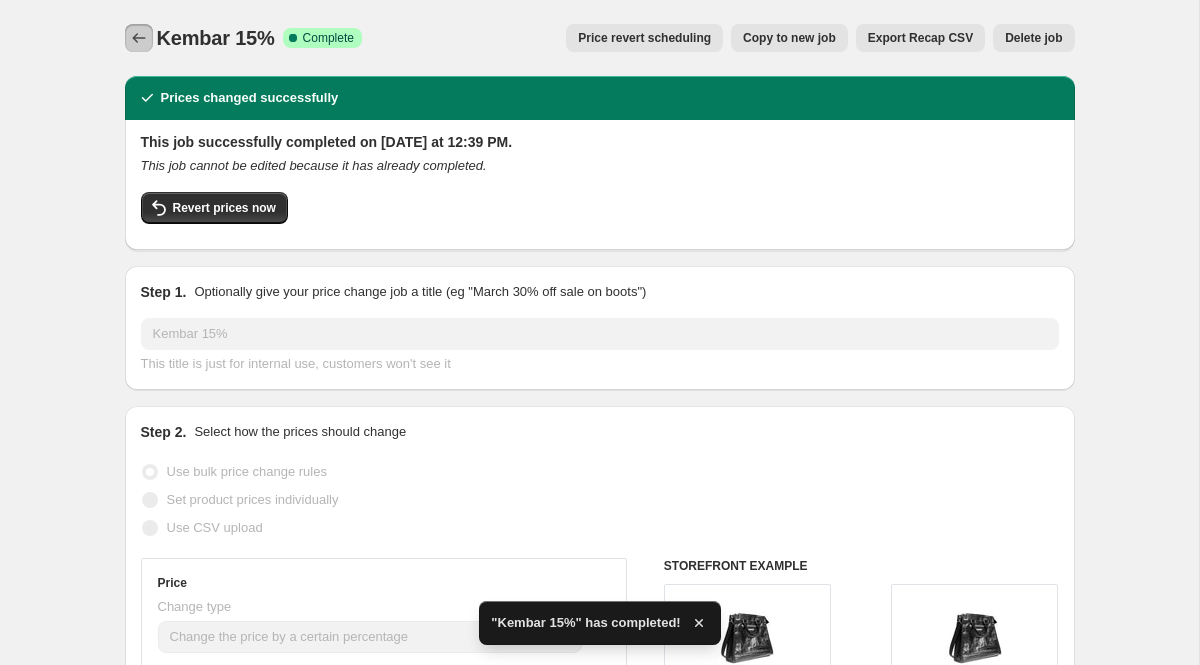 click at bounding box center (139, 38) 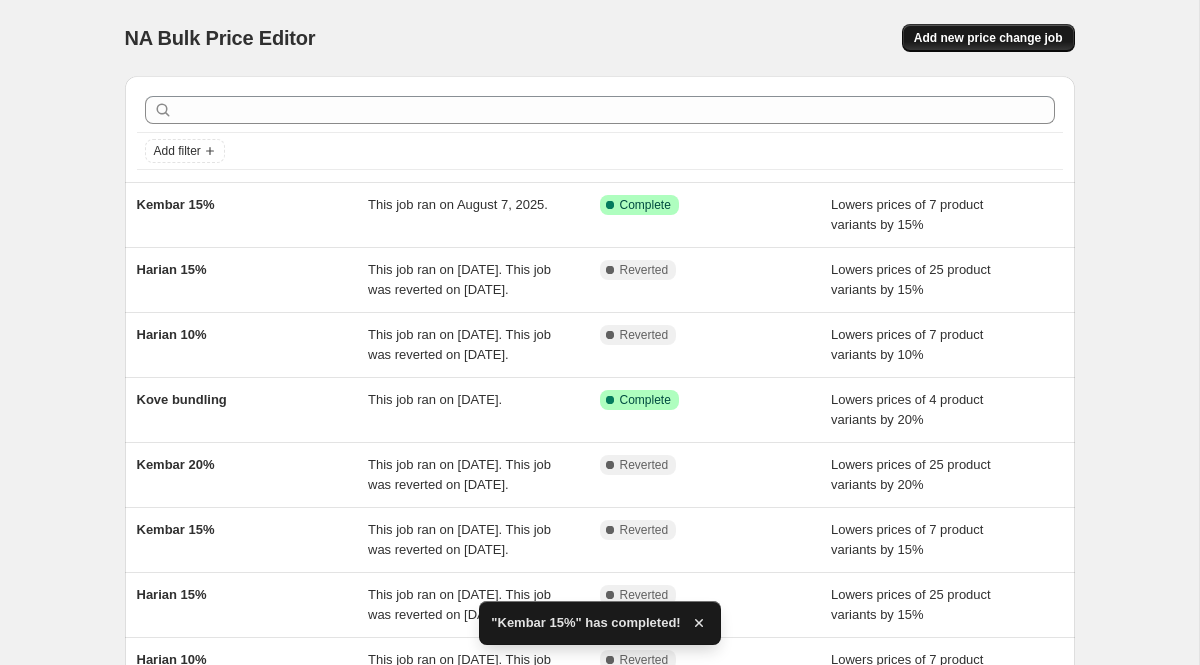 click on "Add new price change job" at bounding box center (988, 38) 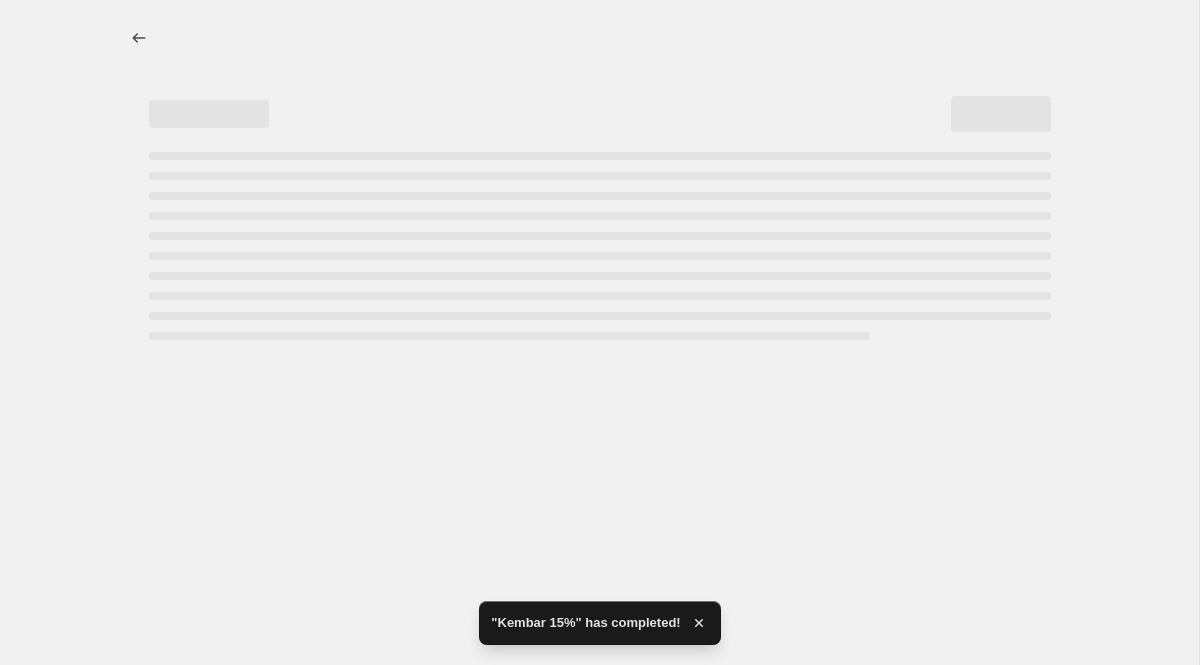 select on "percentage" 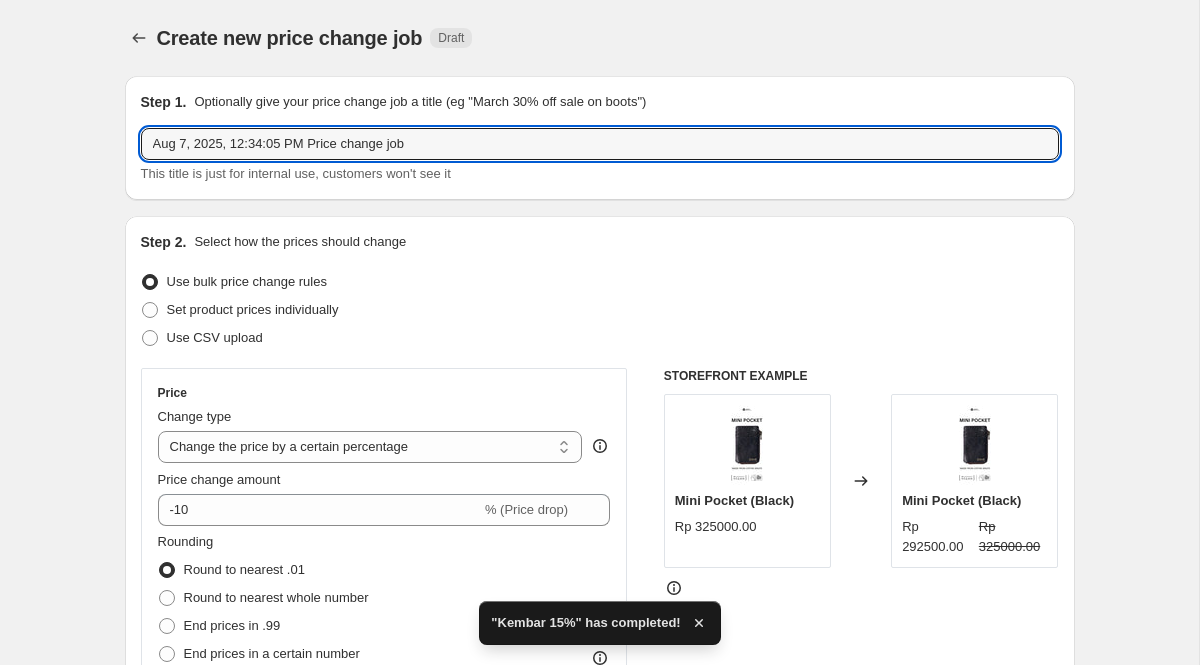drag, startPoint x: 456, startPoint y: 140, endPoint x: 33, endPoint y: 134, distance: 423.04254 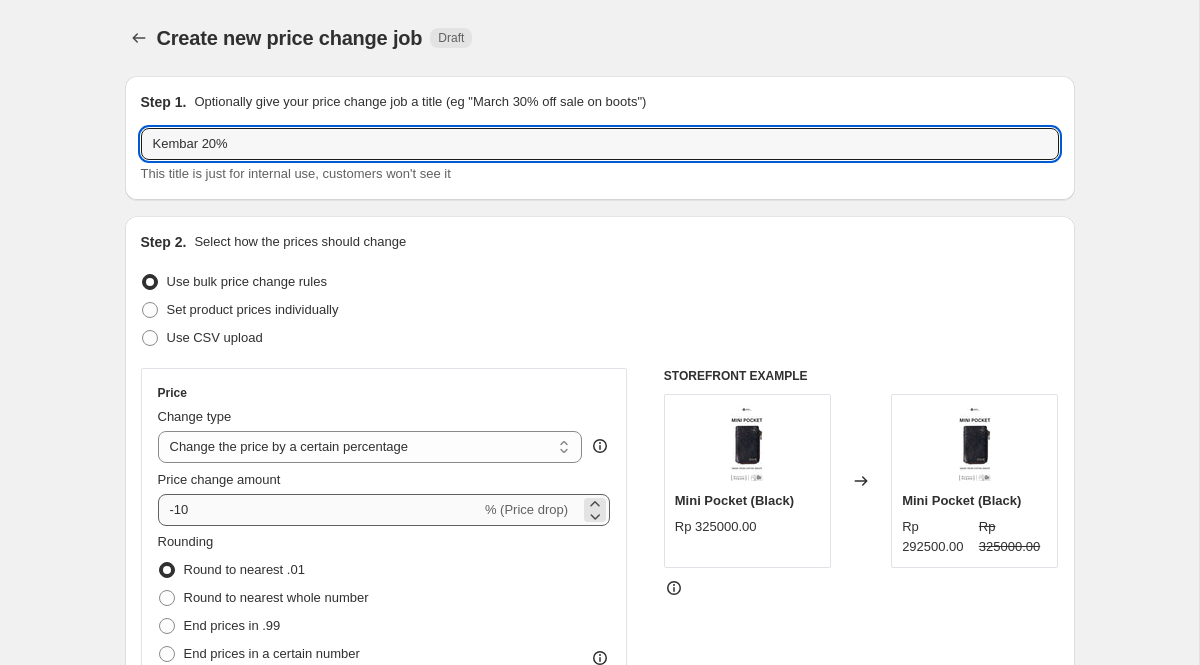 type on "Kembar 20%" 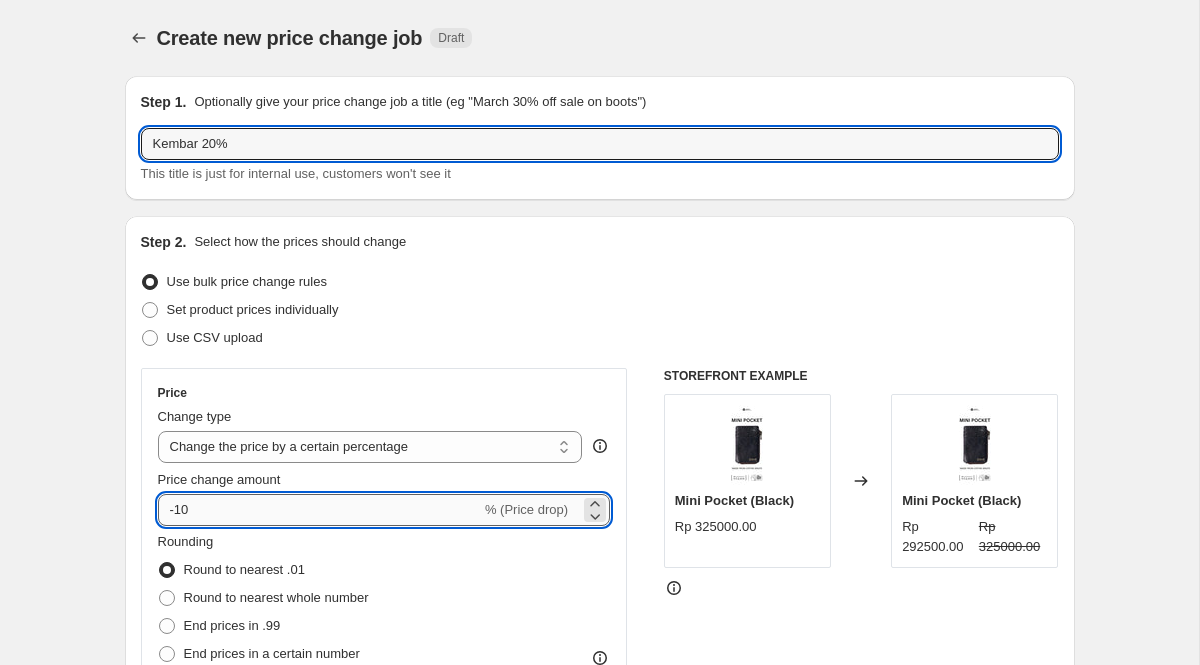 click on "-10" at bounding box center [319, 510] 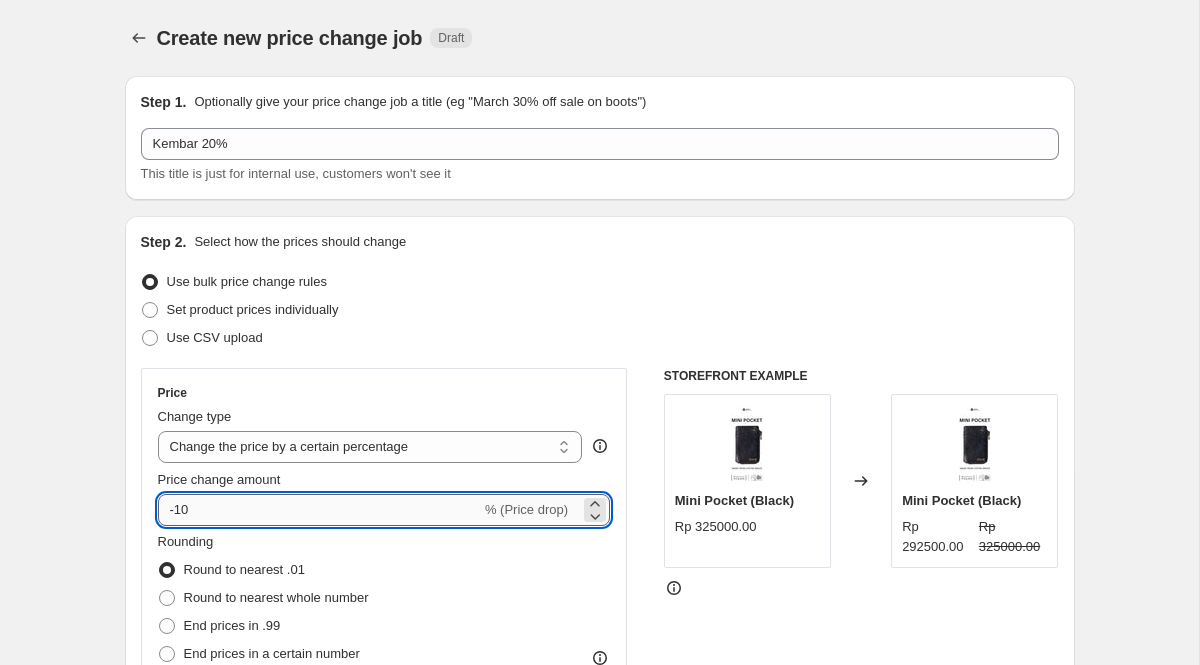 type on "-1" 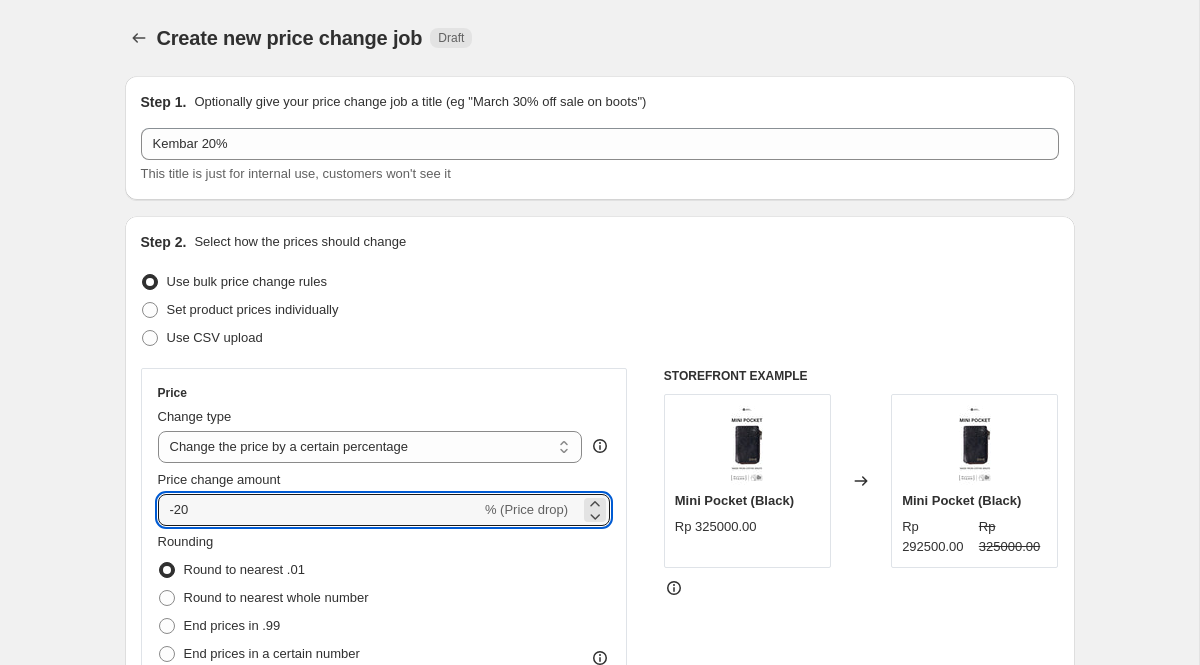 type on "-20" 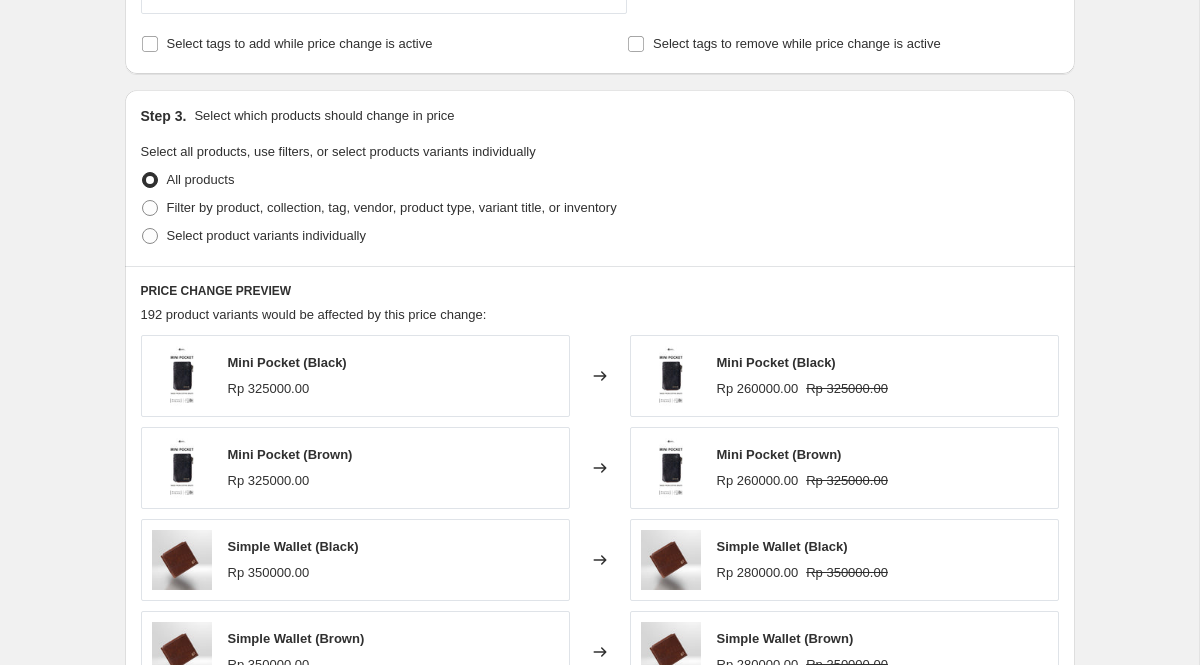 scroll, scrollTop: 852, scrollLeft: 0, axis: vertical 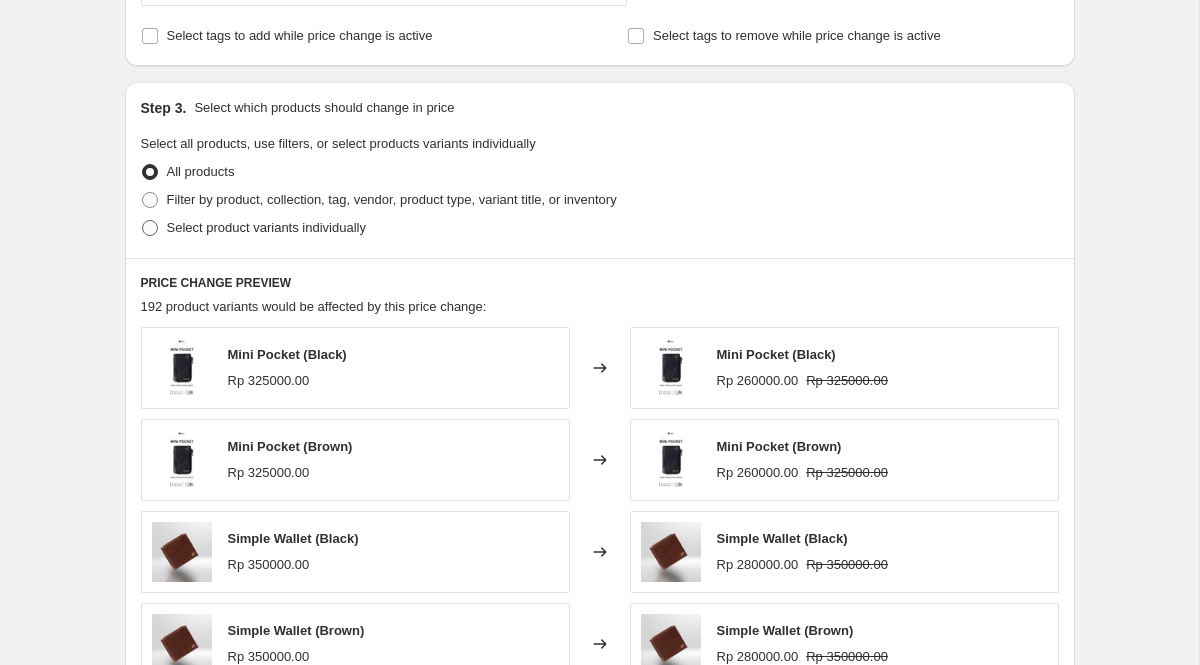 click on "Select product variants individually" at bounding box center (266, 227) 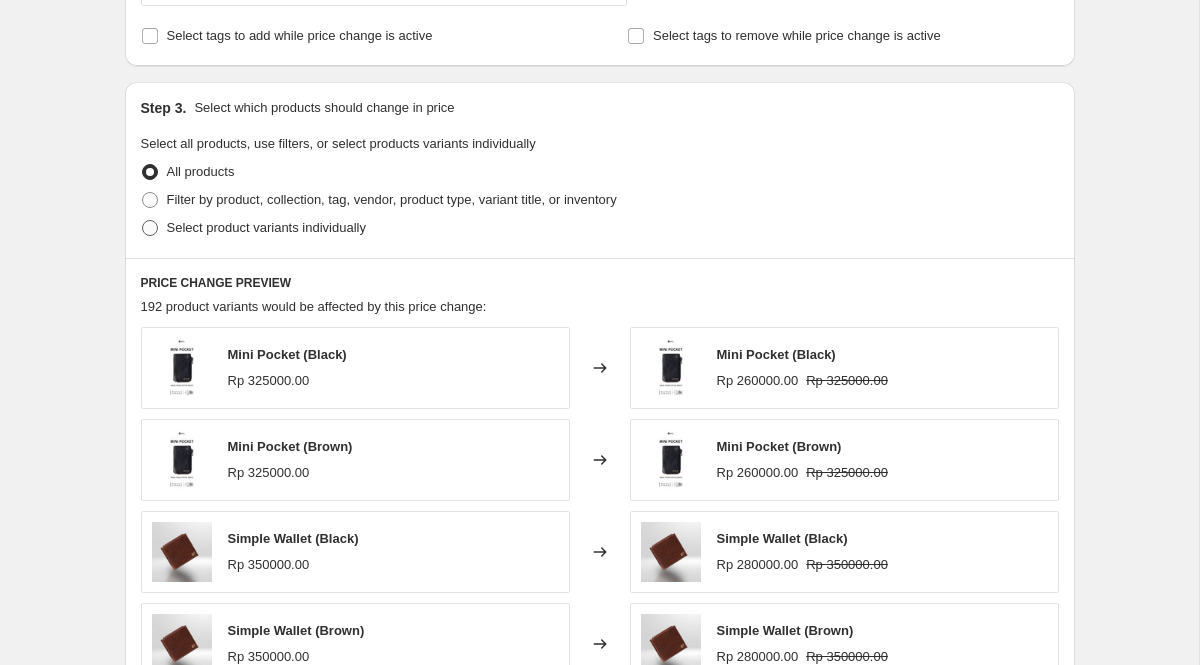 radio on "true" 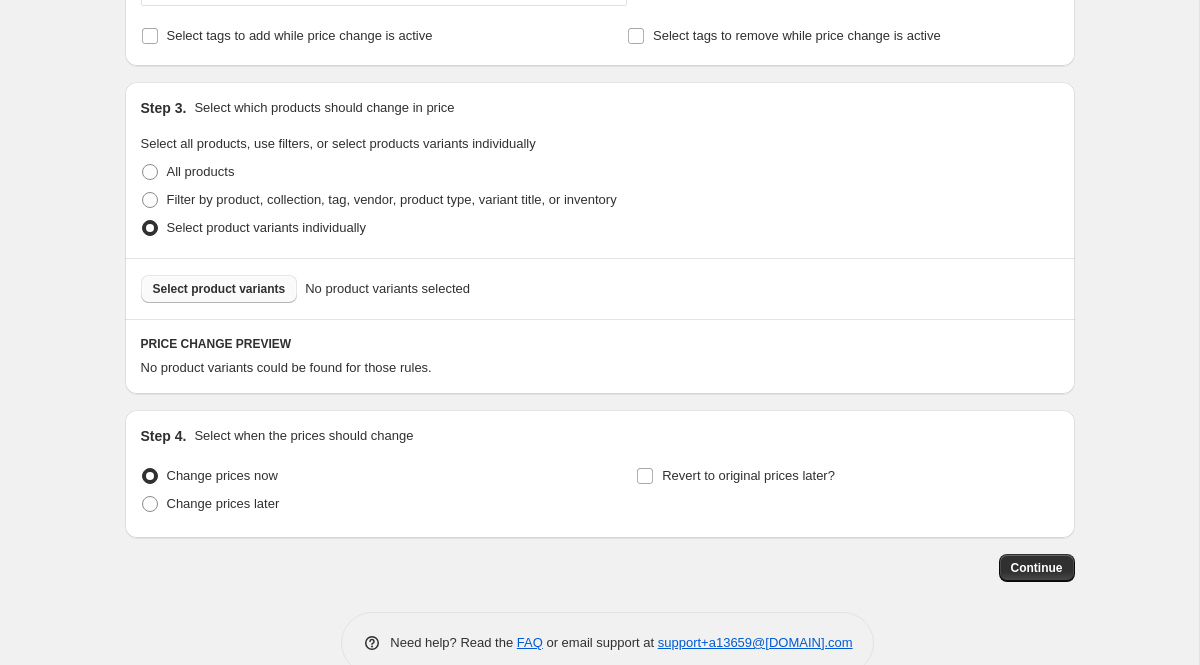 click on "Select product variants" at bounding box center [219, 289] 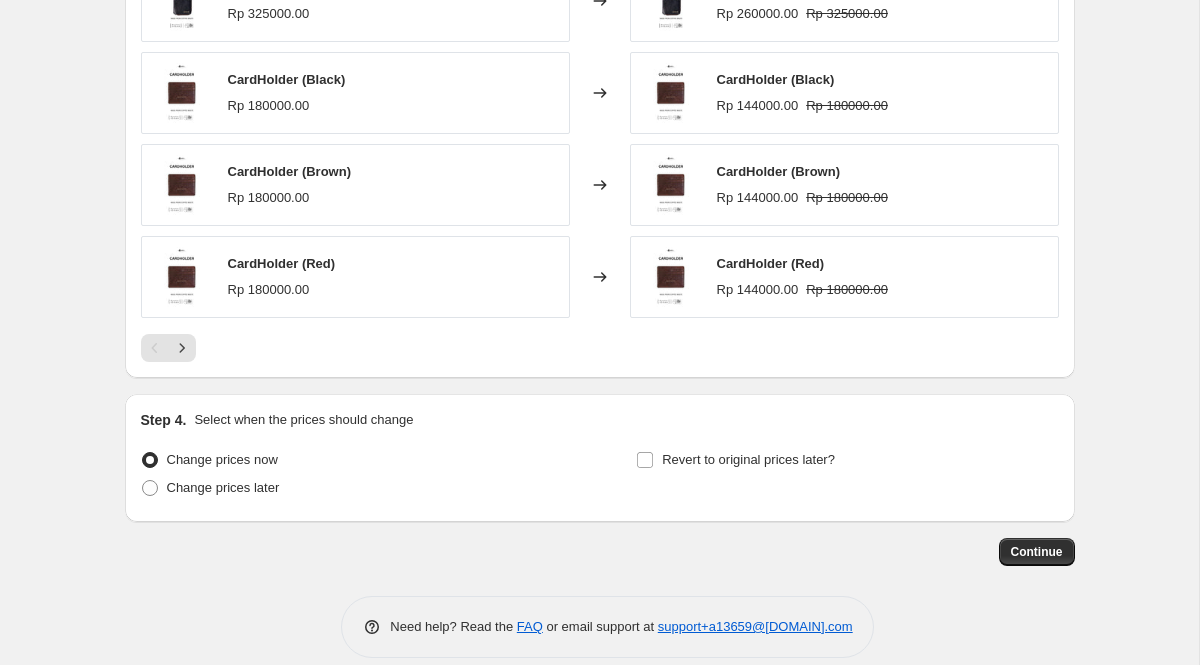 scroll, scrollTop: 1395, scrollLeft: 0, axis: vertical 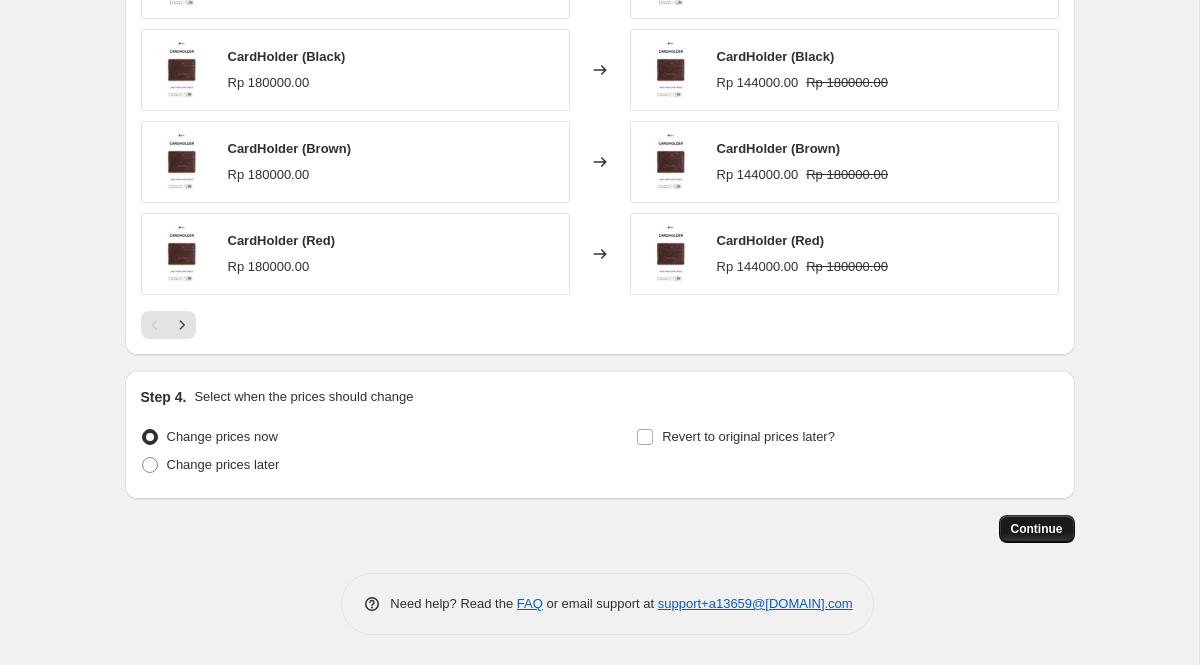 click on "Continue" at bounding box center (1037, 529) 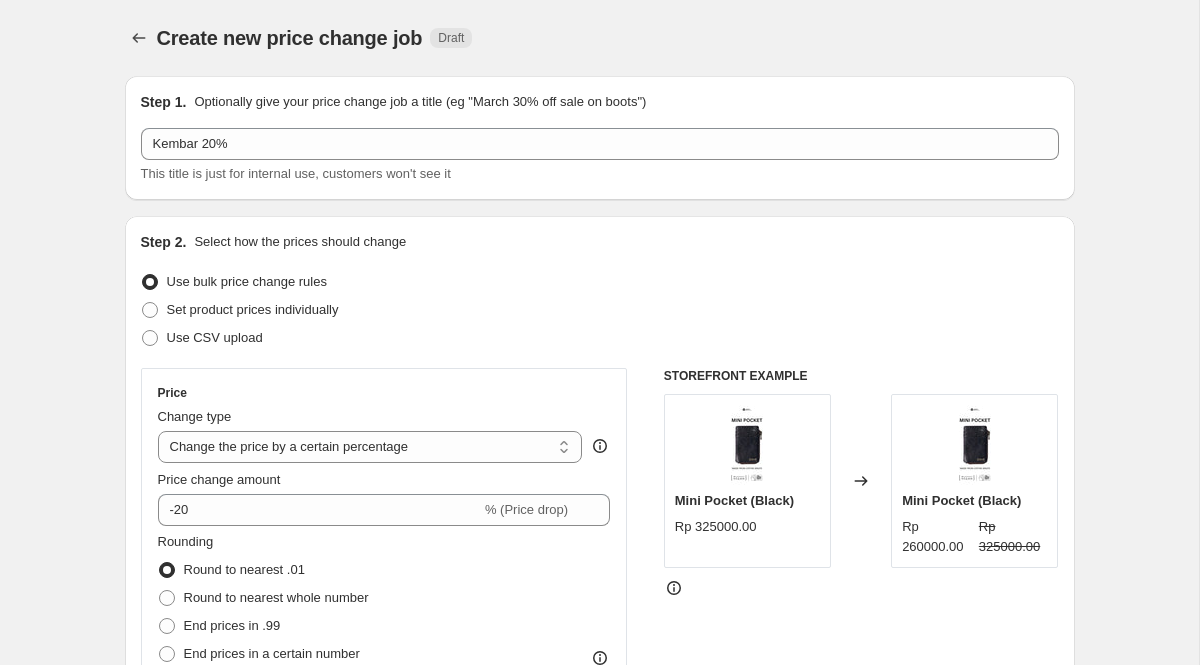 scroll, scrollTop: 1395, scrollLeft: 0, axis: vertical 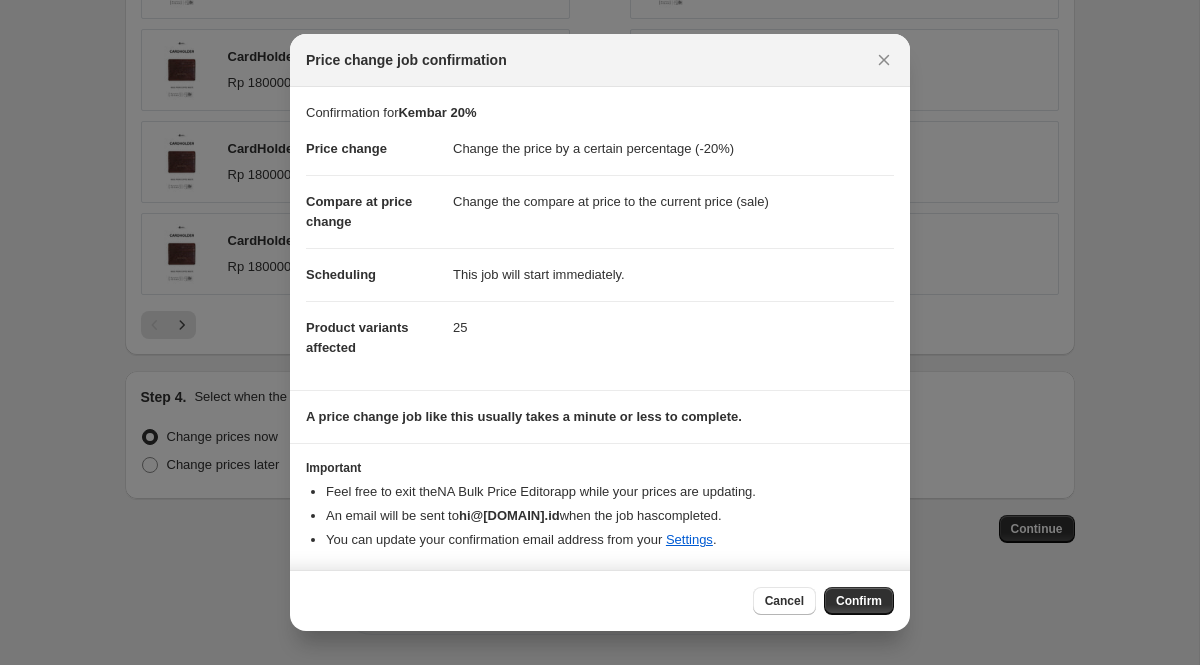 click on "Confirm" at bounding box center (859, 601) 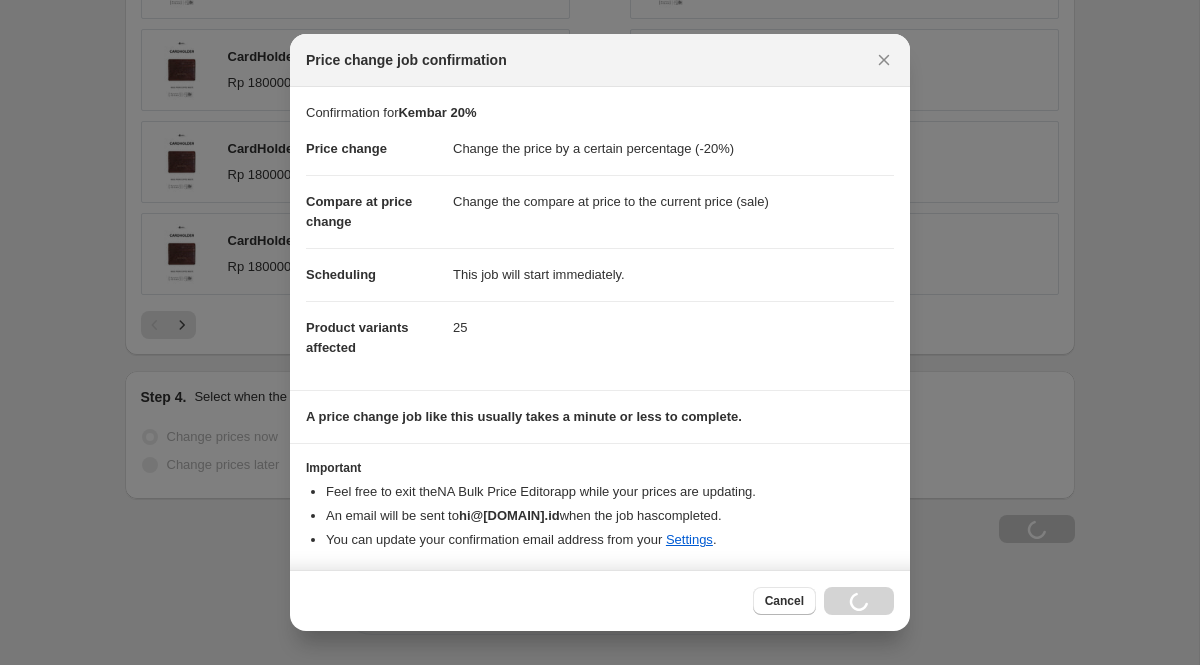 scroll, scrollTop: 1463, scrollLeft: 0, axis: vertical 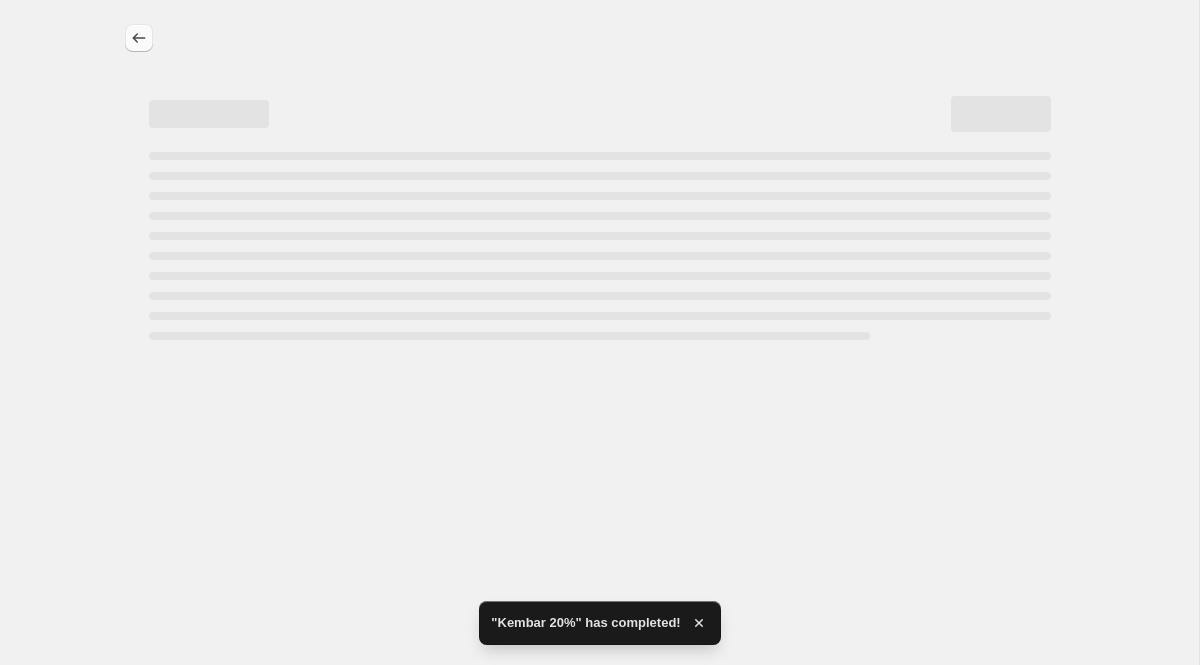 select on "percentage" 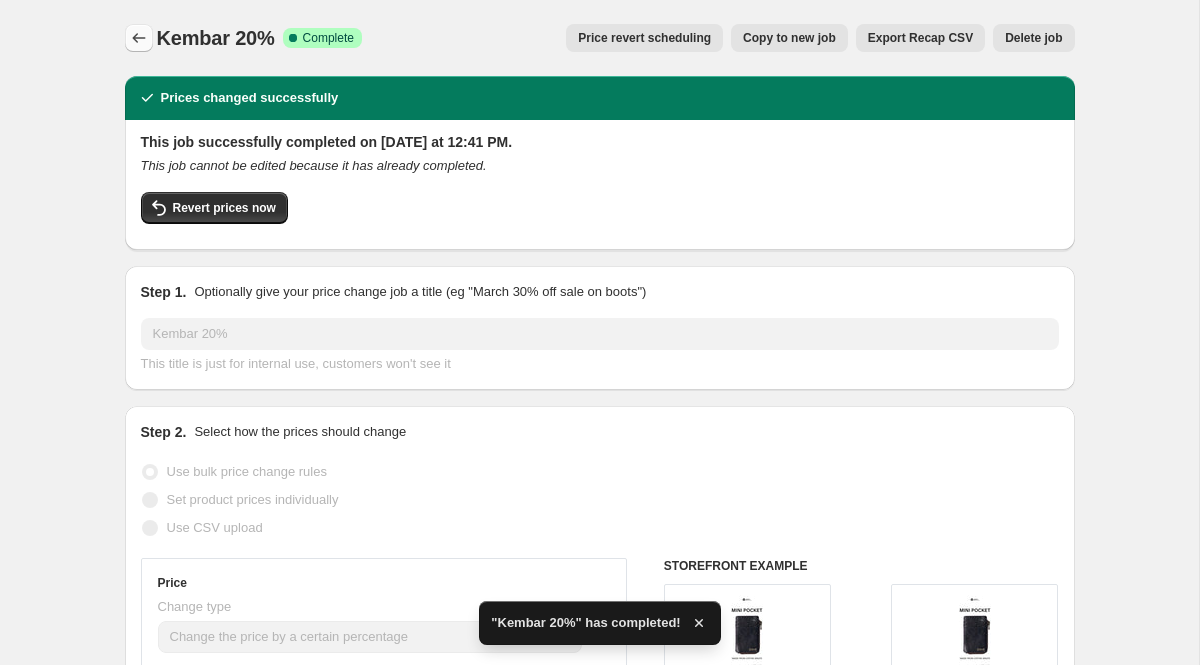 click at bounding box center (139, 38) 